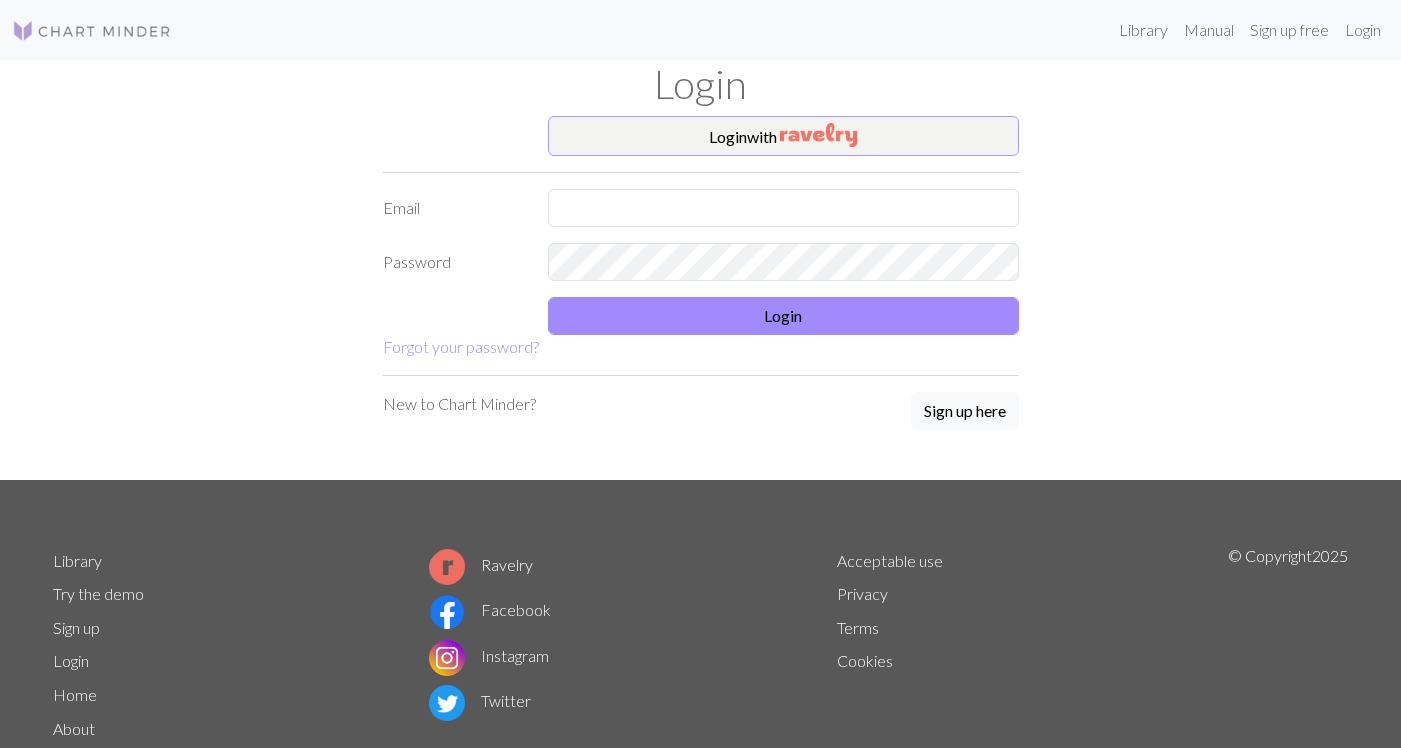 scroll, scrollTop: 0, scrollLeft: 0, axis: both 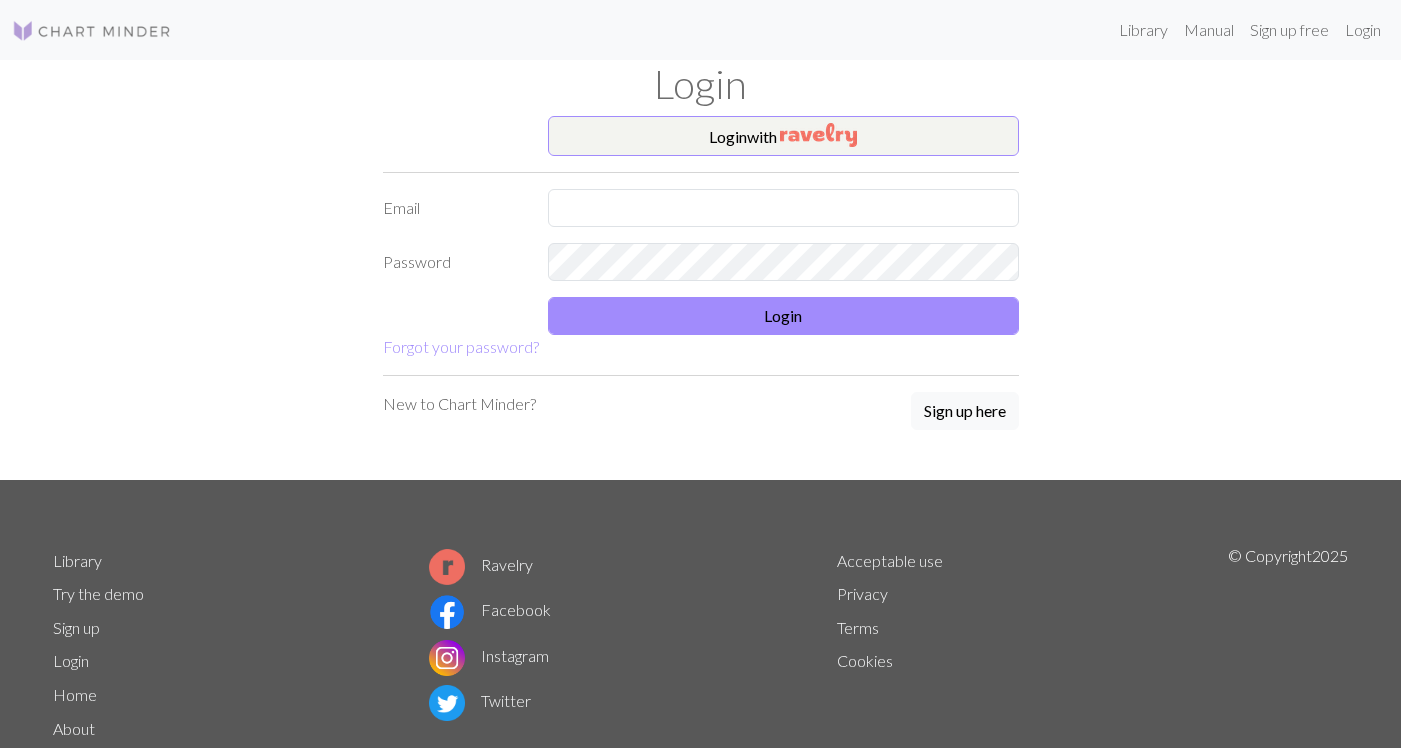 click at bounding box center [783, 208] 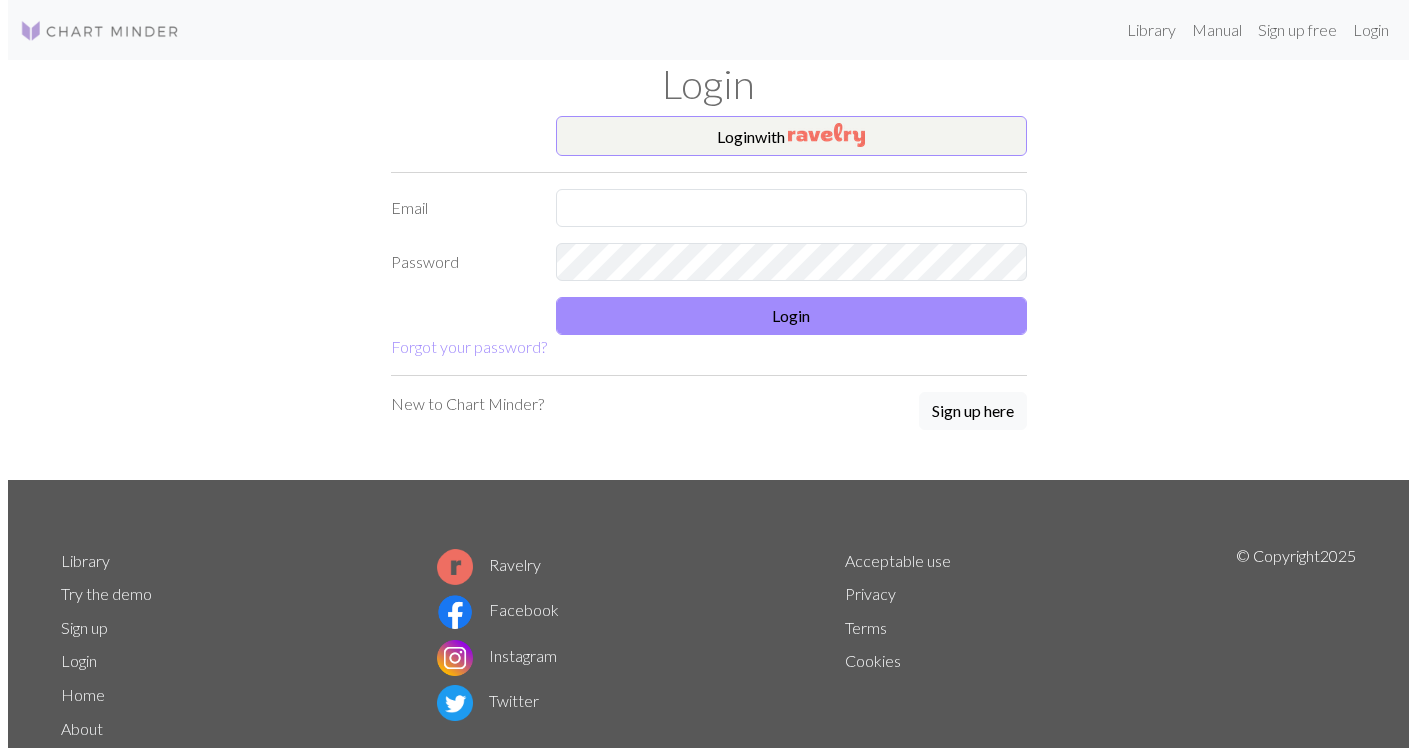 scroll, scrollTop: 0, scrollLeft: 0, axis: both 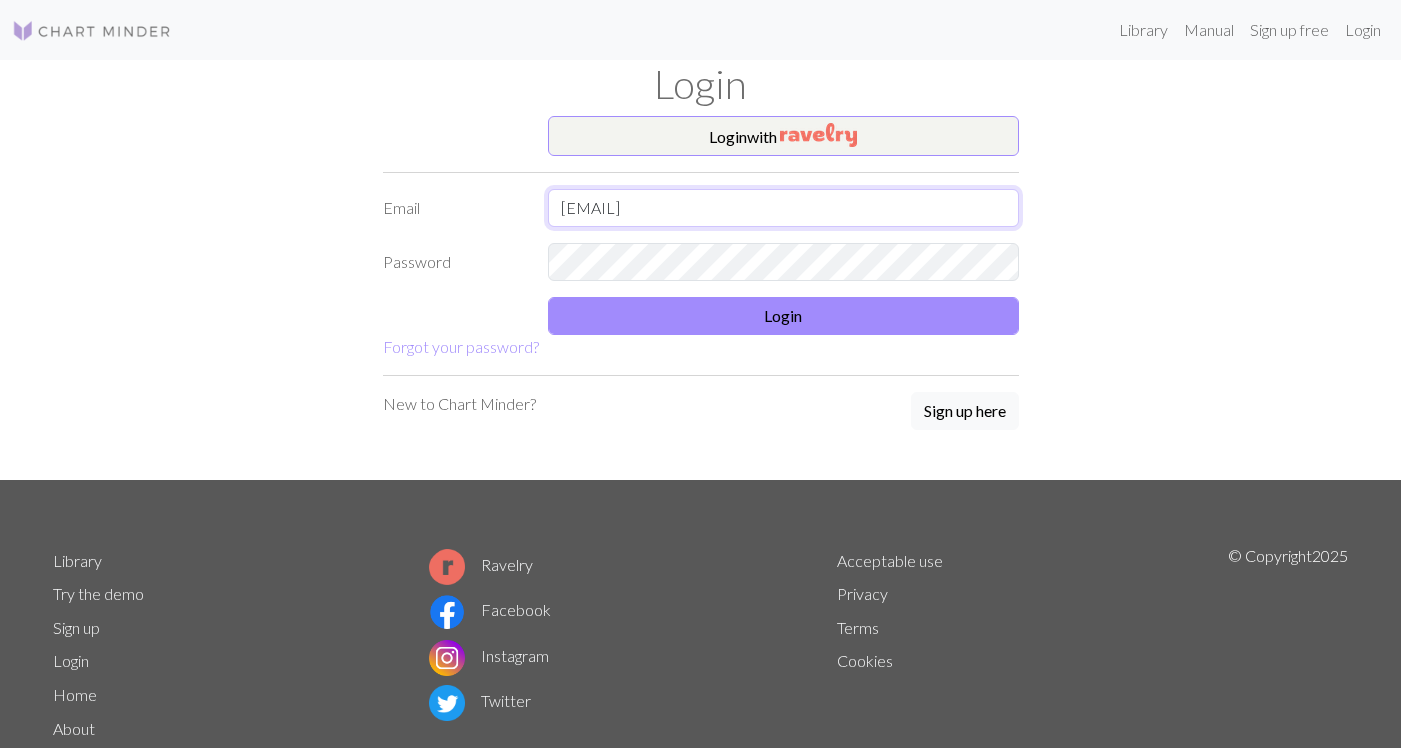 type on "[EMAIL]" 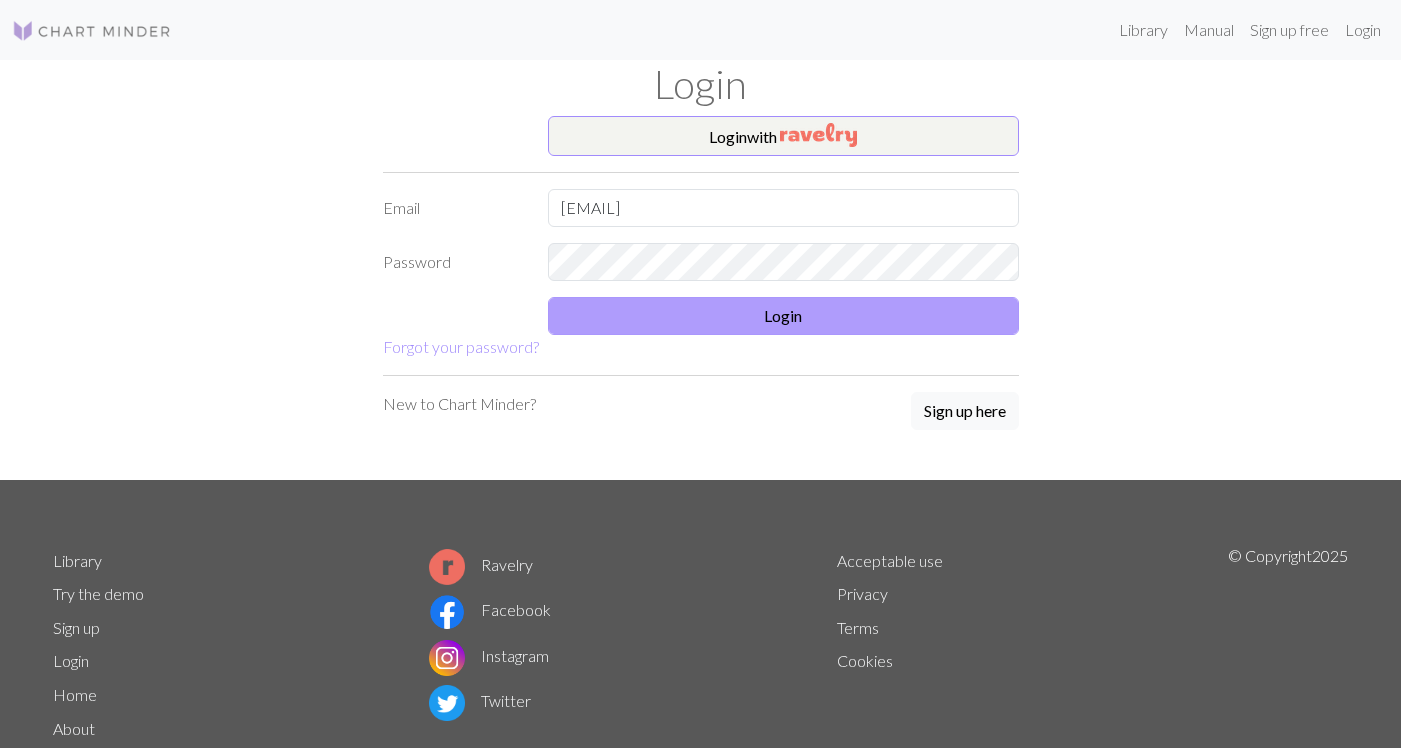click on "Login" at bounding box center (783, 316) 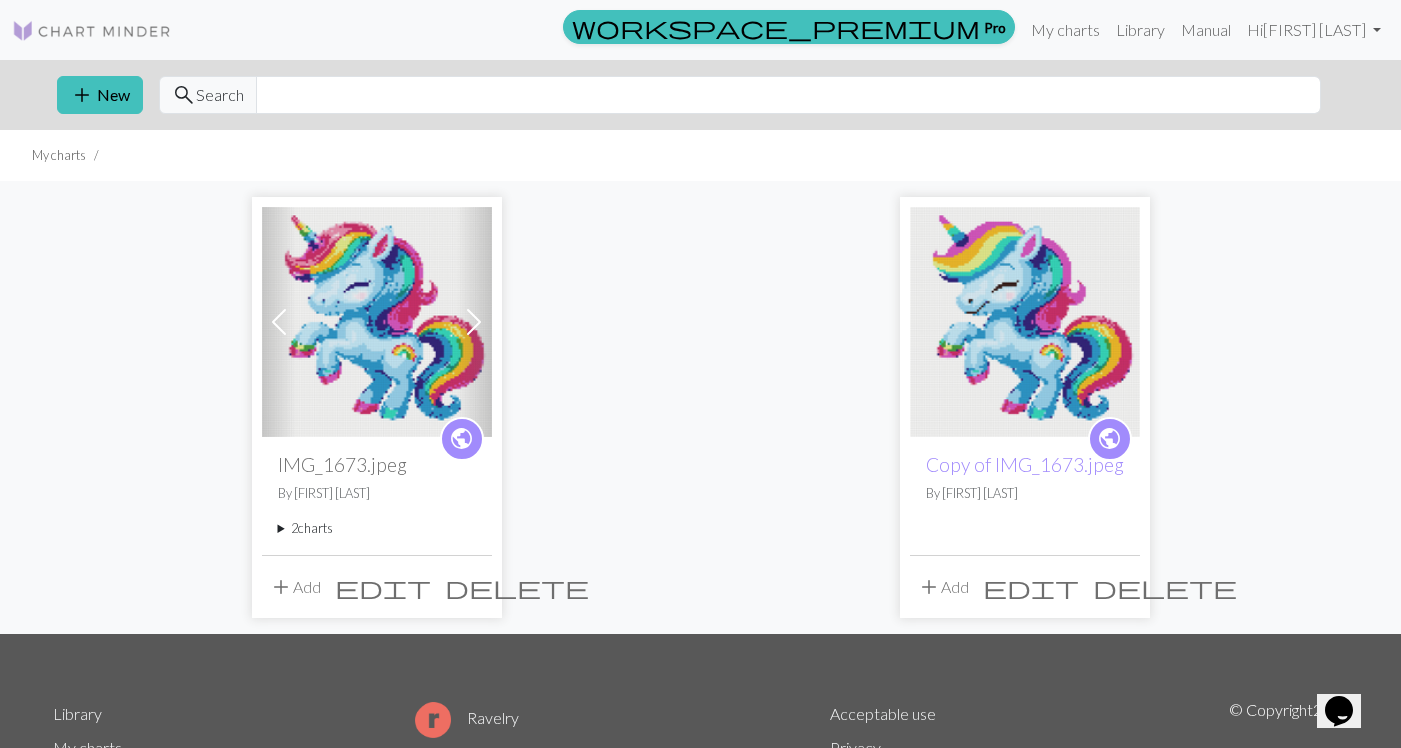 click on "2  charts" at bounding box center [377, 528] 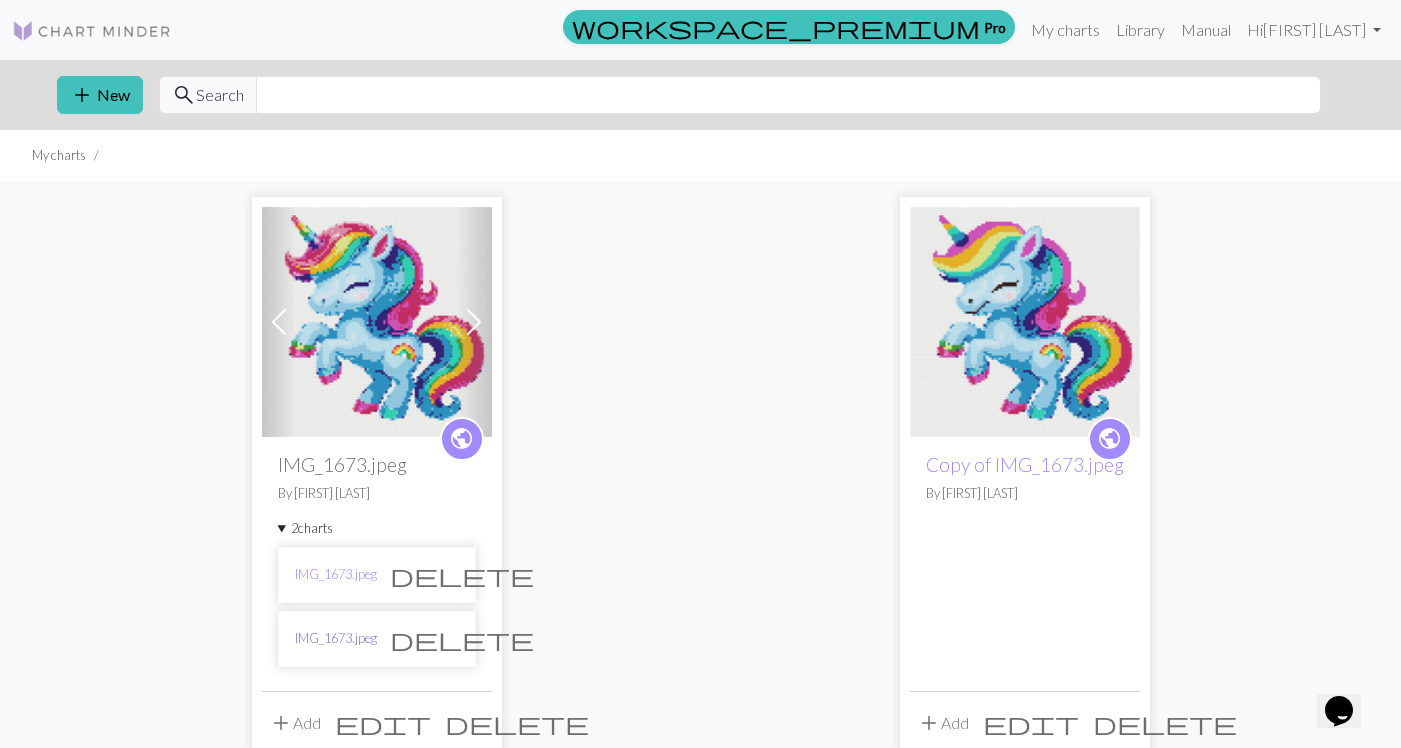 click on "IMG_1673.jpeg" at bounding box center (336, 638) 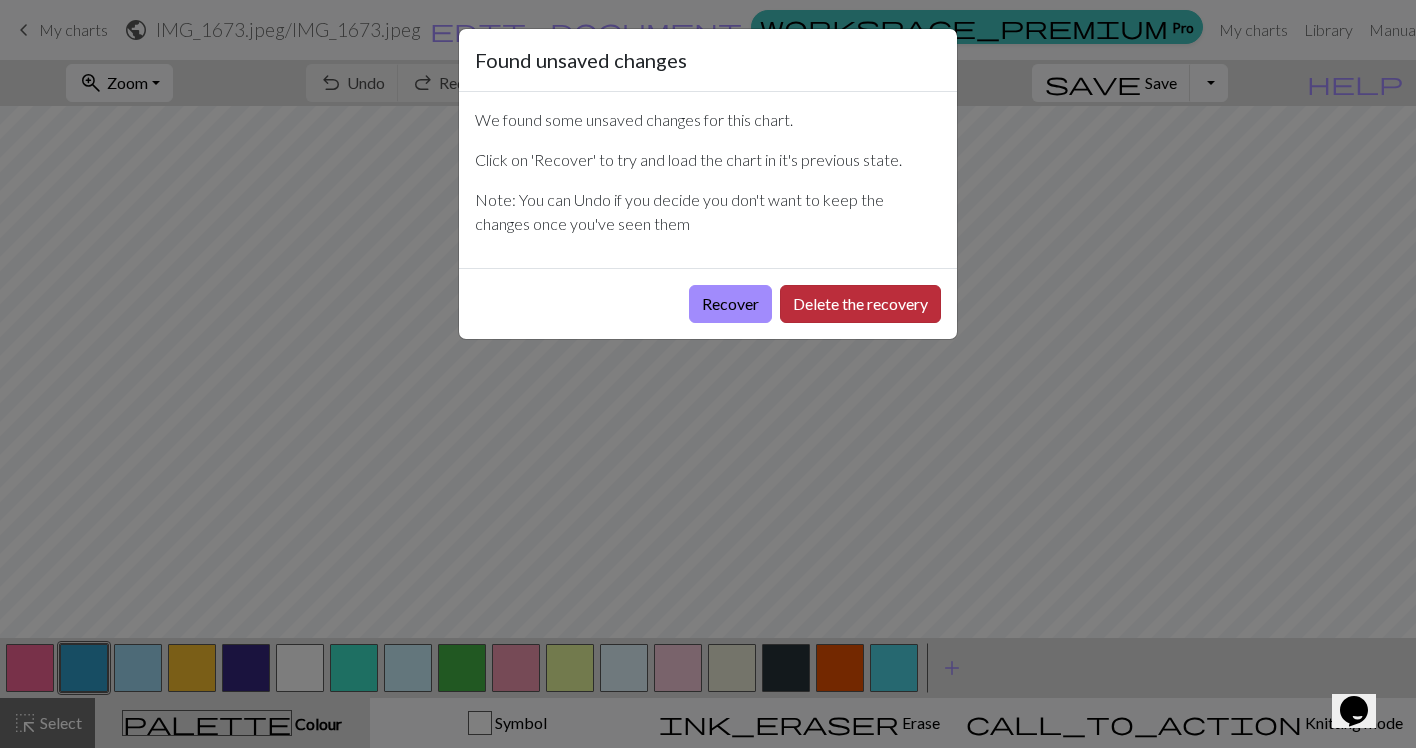 click on "Delete the recovery" at bounding box center (860, 304) 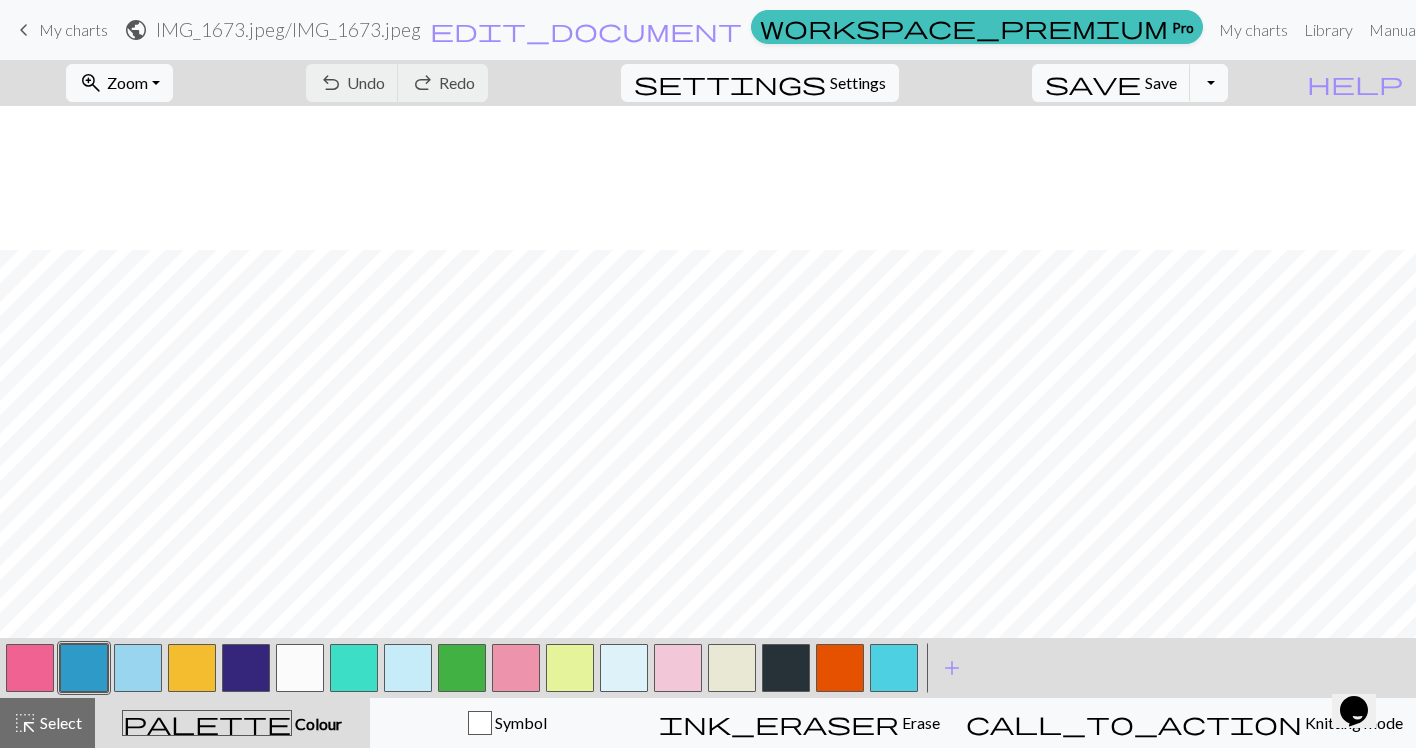 scroll, scrollTop: 183, scrollLeft: 0, axis: vertical 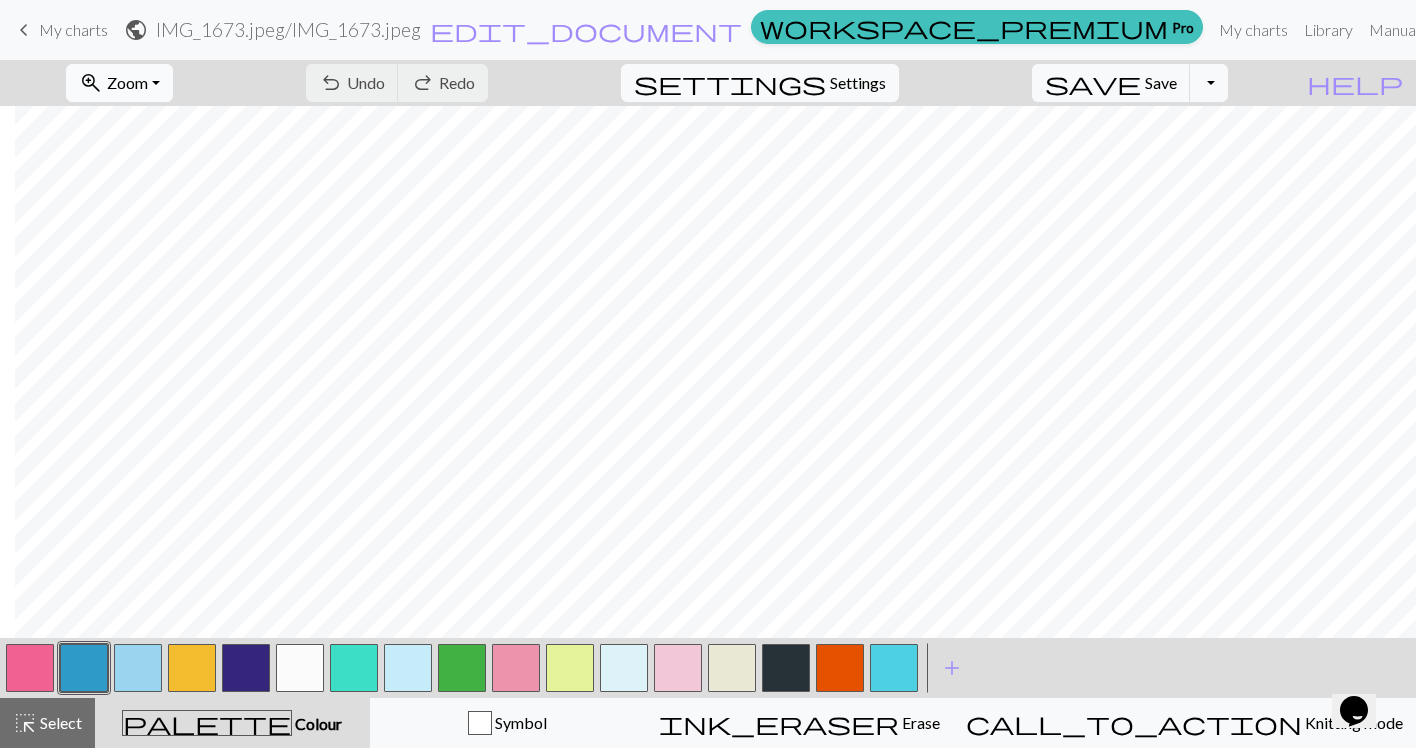 click on "zoom_in Zoom Zoom" at bounding box center [119, 83] 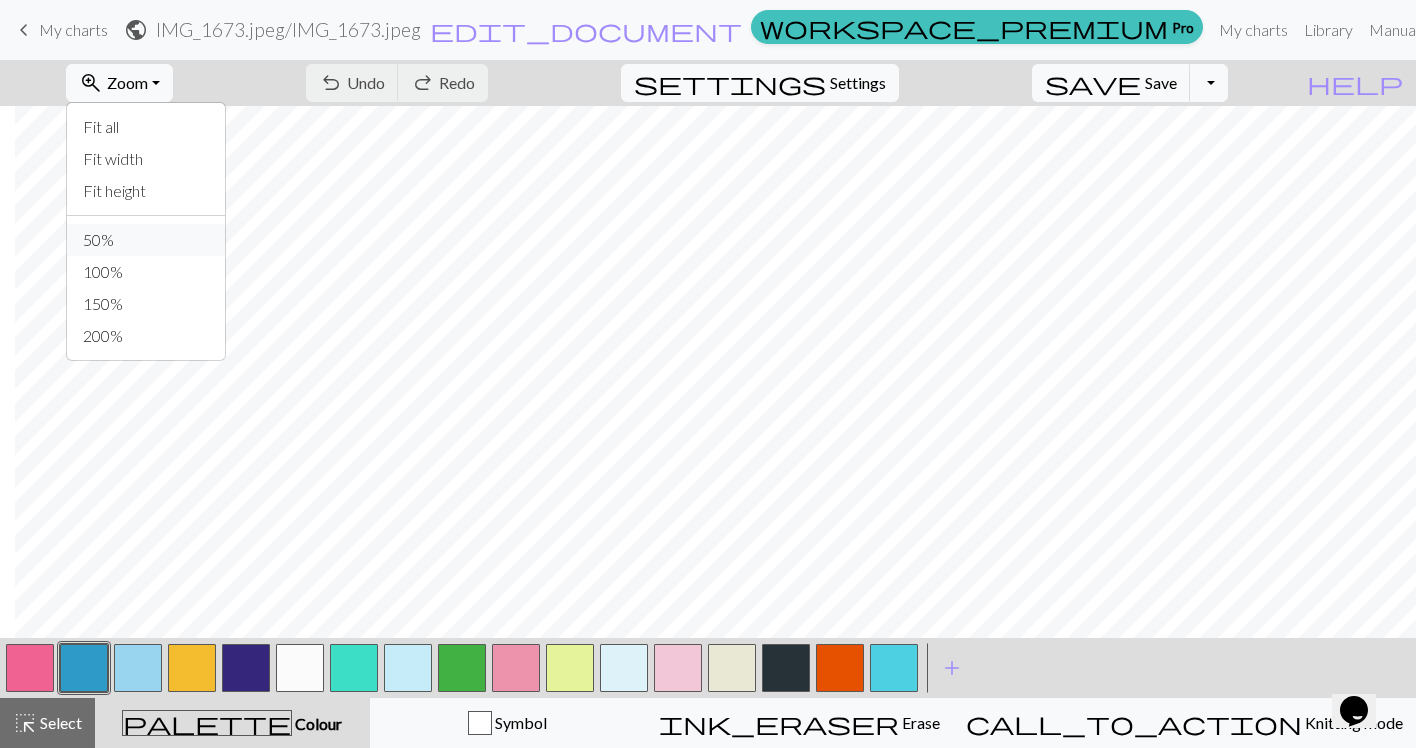 click on "50%" at bounding box center [146, 240] 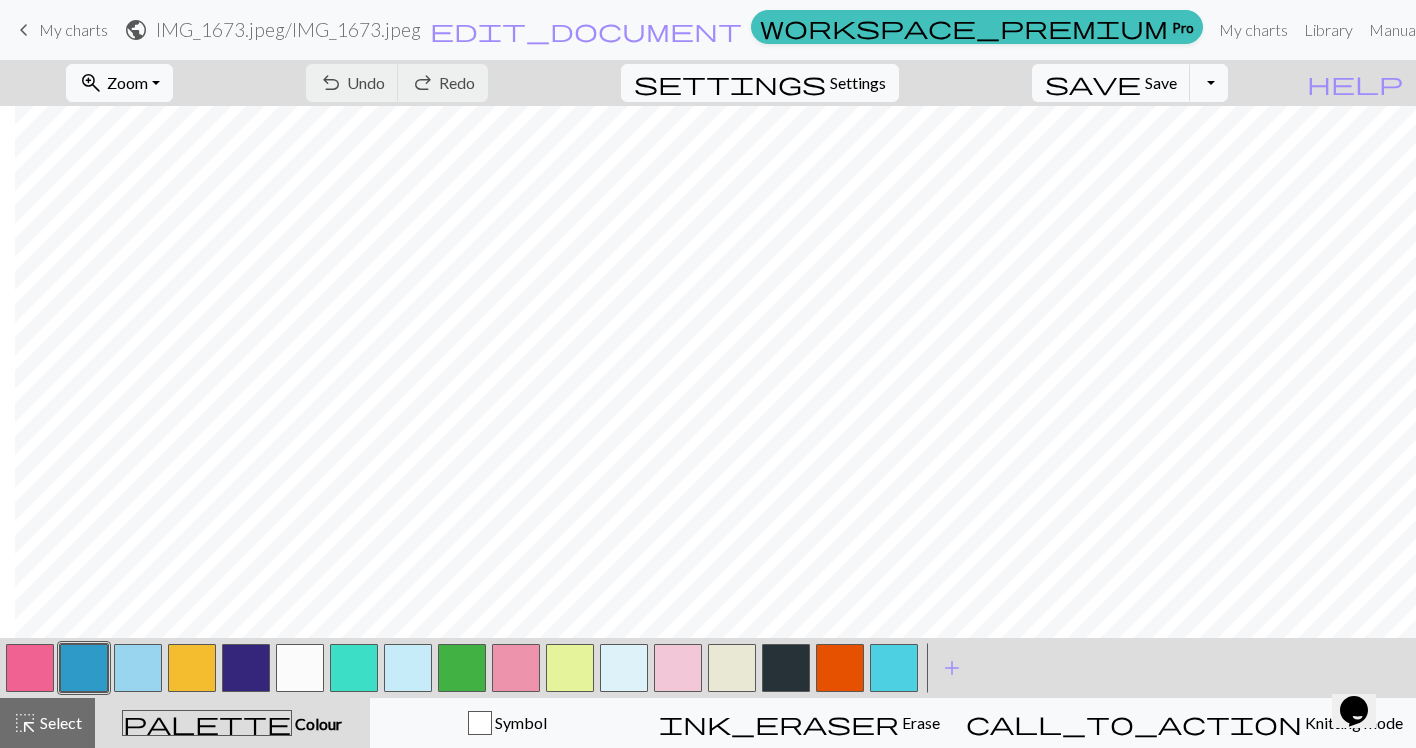 scroll, scrollTop: 0, scrollLeft: 15, axis: horizontal 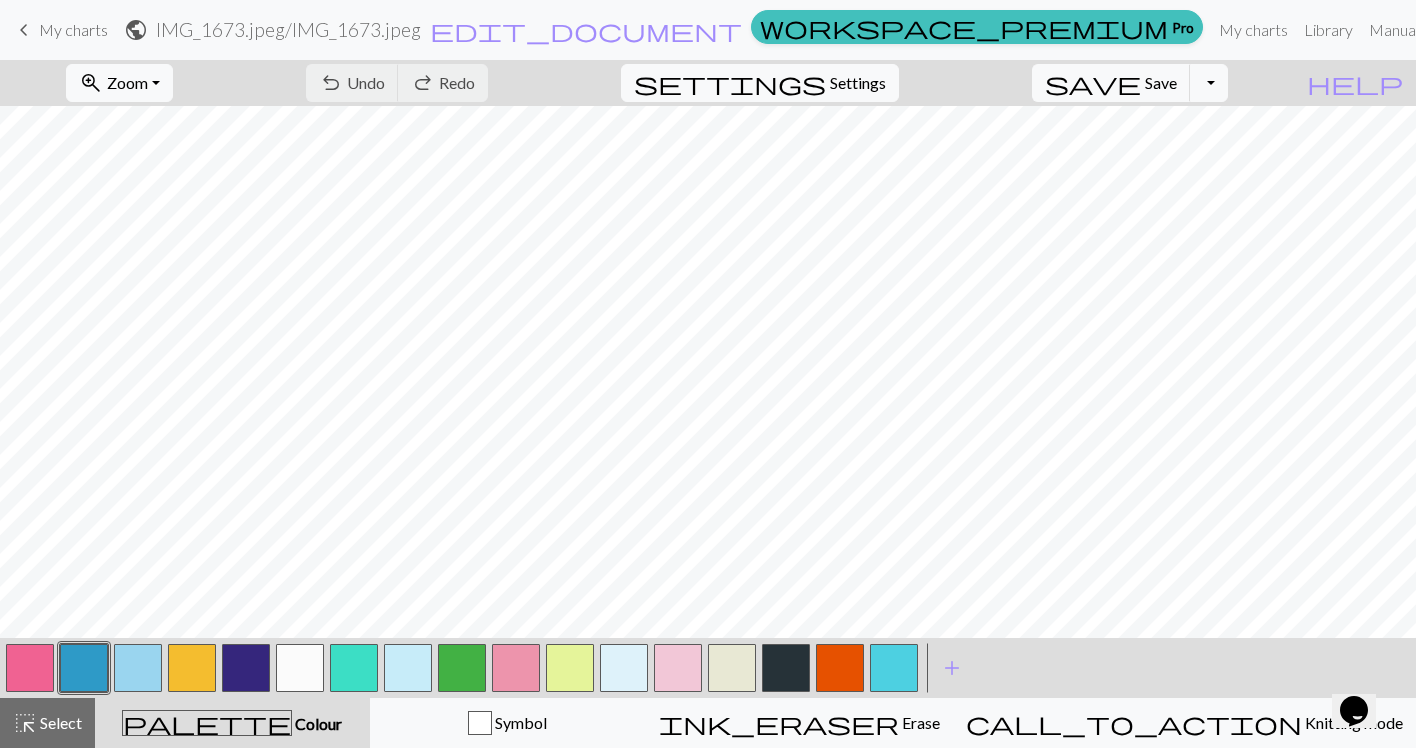 click at bounding box center [30, 668] 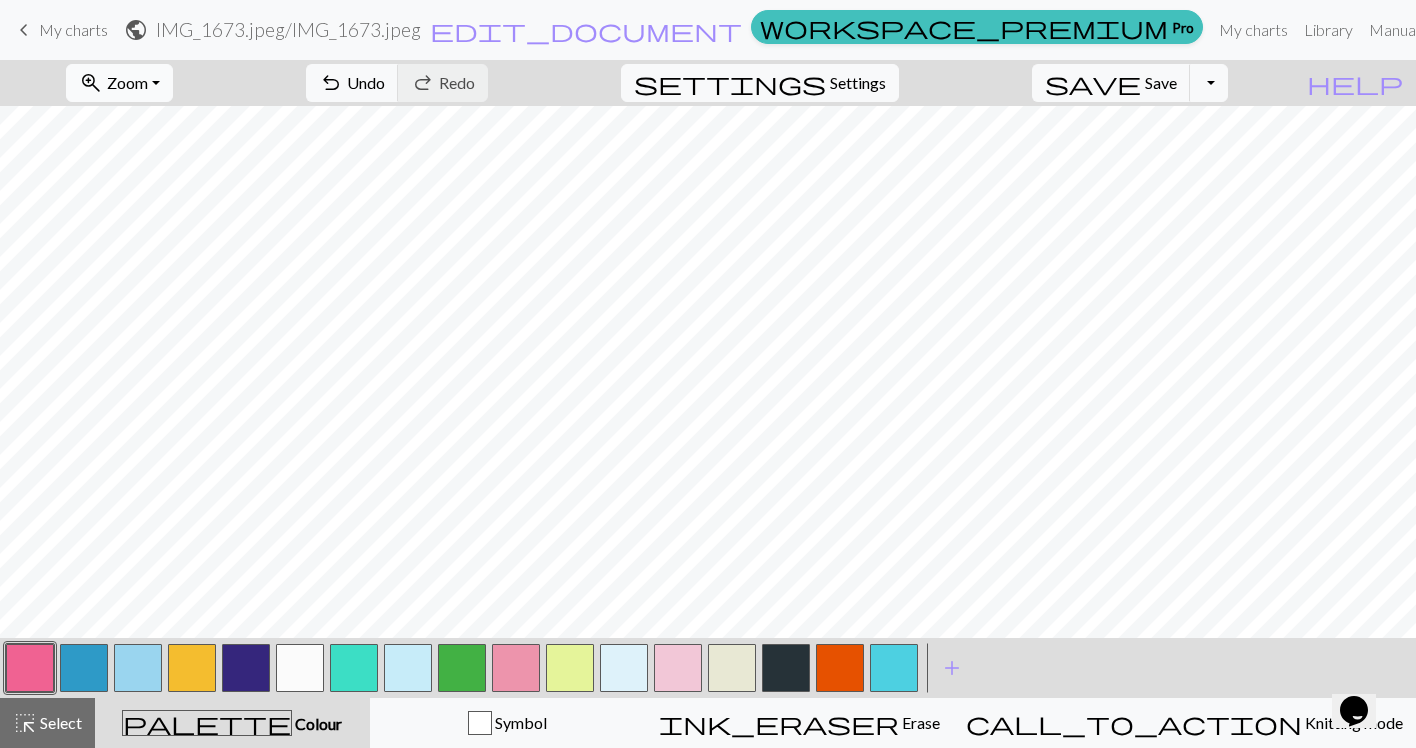 click on "zoom_in Zoom Zoom" at bounding box center (119, 83) 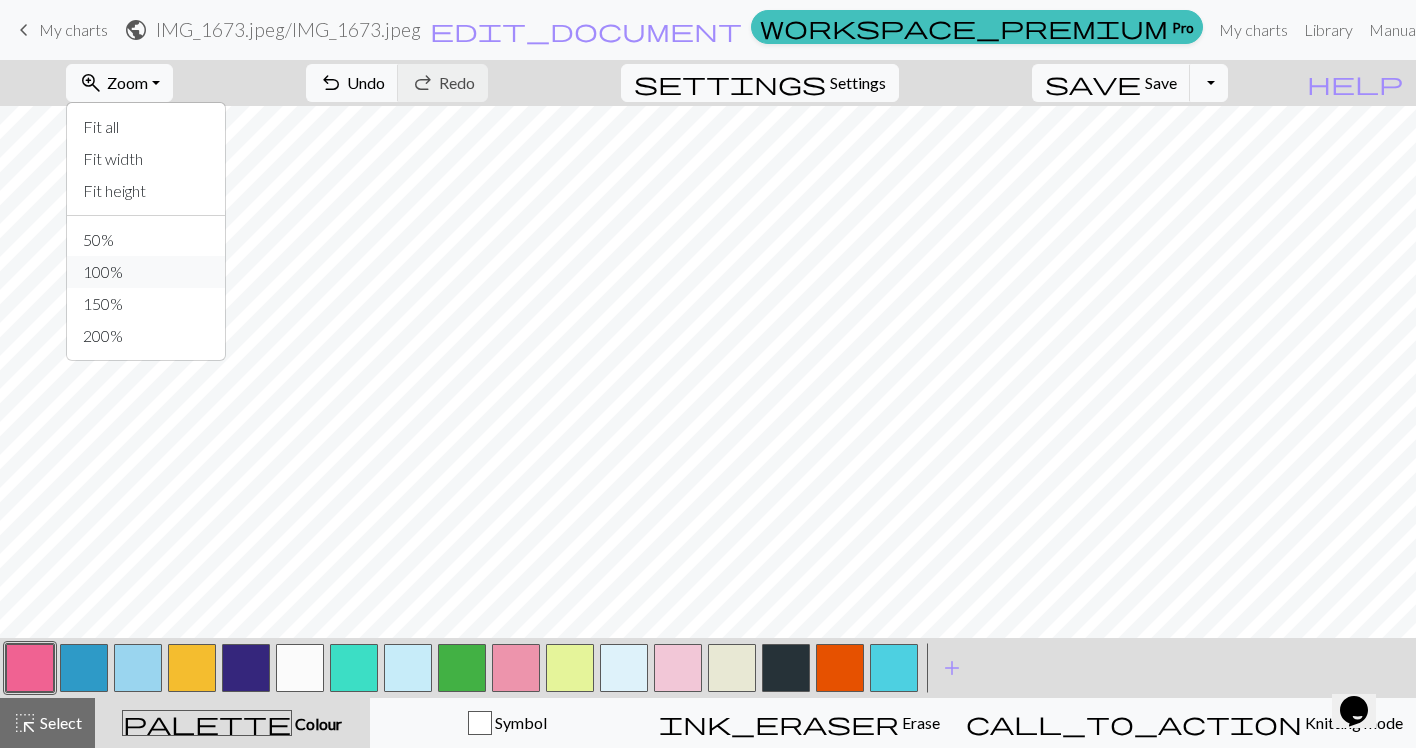 click on "100%" at bounding box center [146, 272] 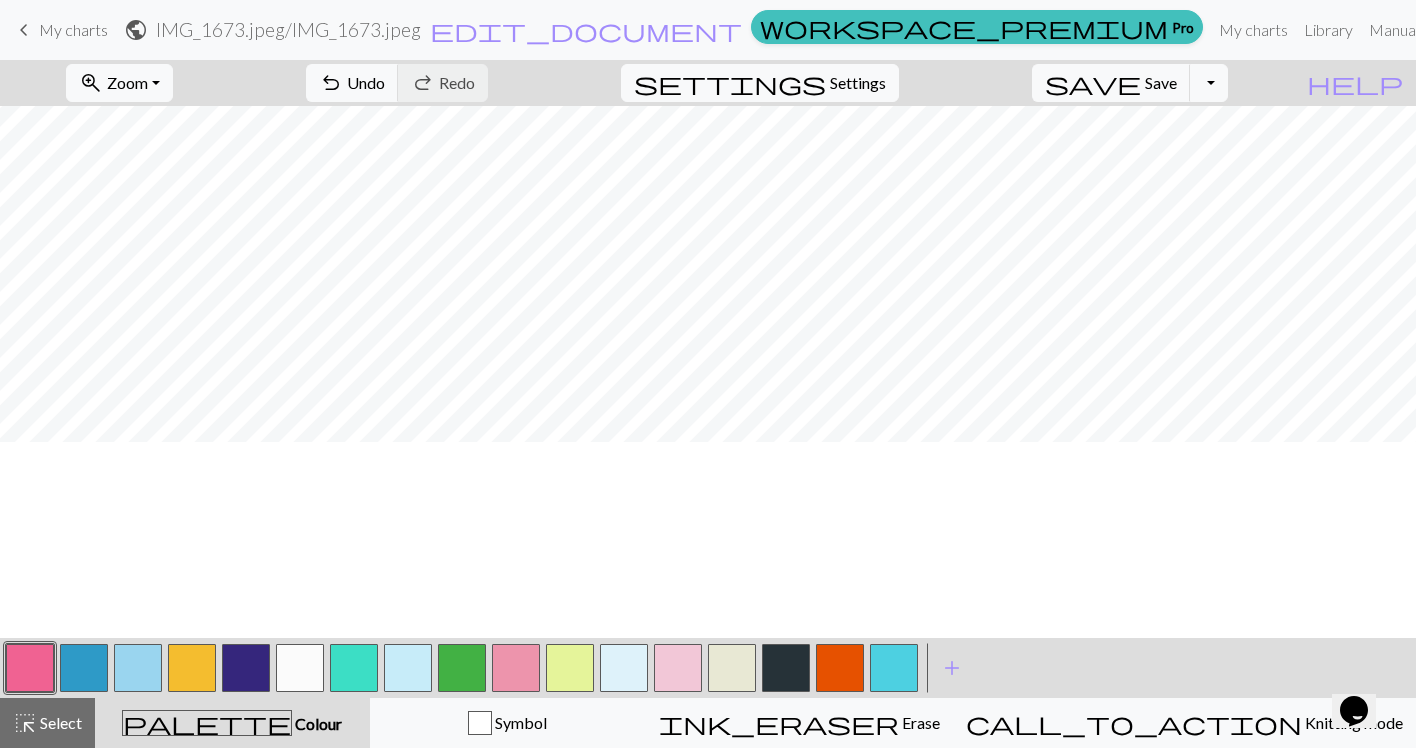 scroll, scrollTop: 0, scrollLeft: 0, axis: both 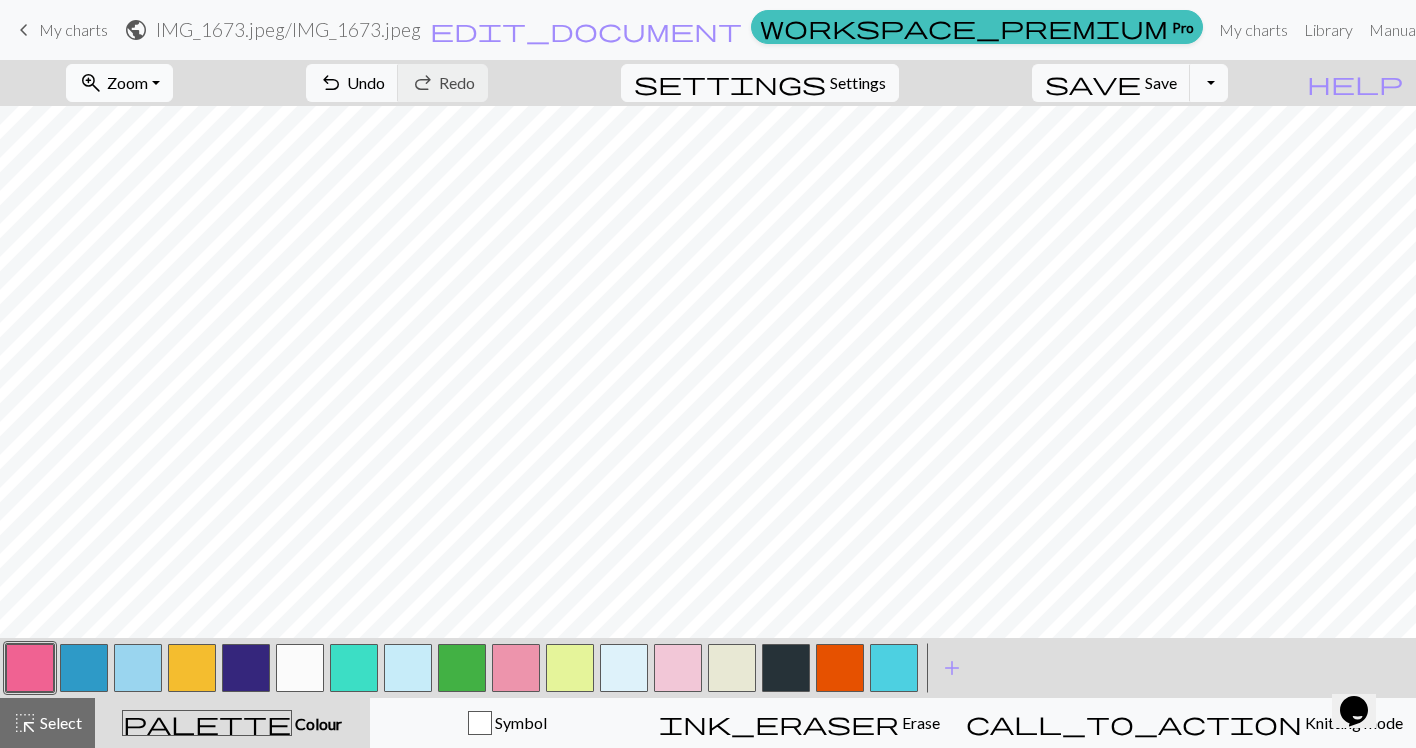 click on "zoom_in Zoom Zoom" at bounding box center [119, 83] 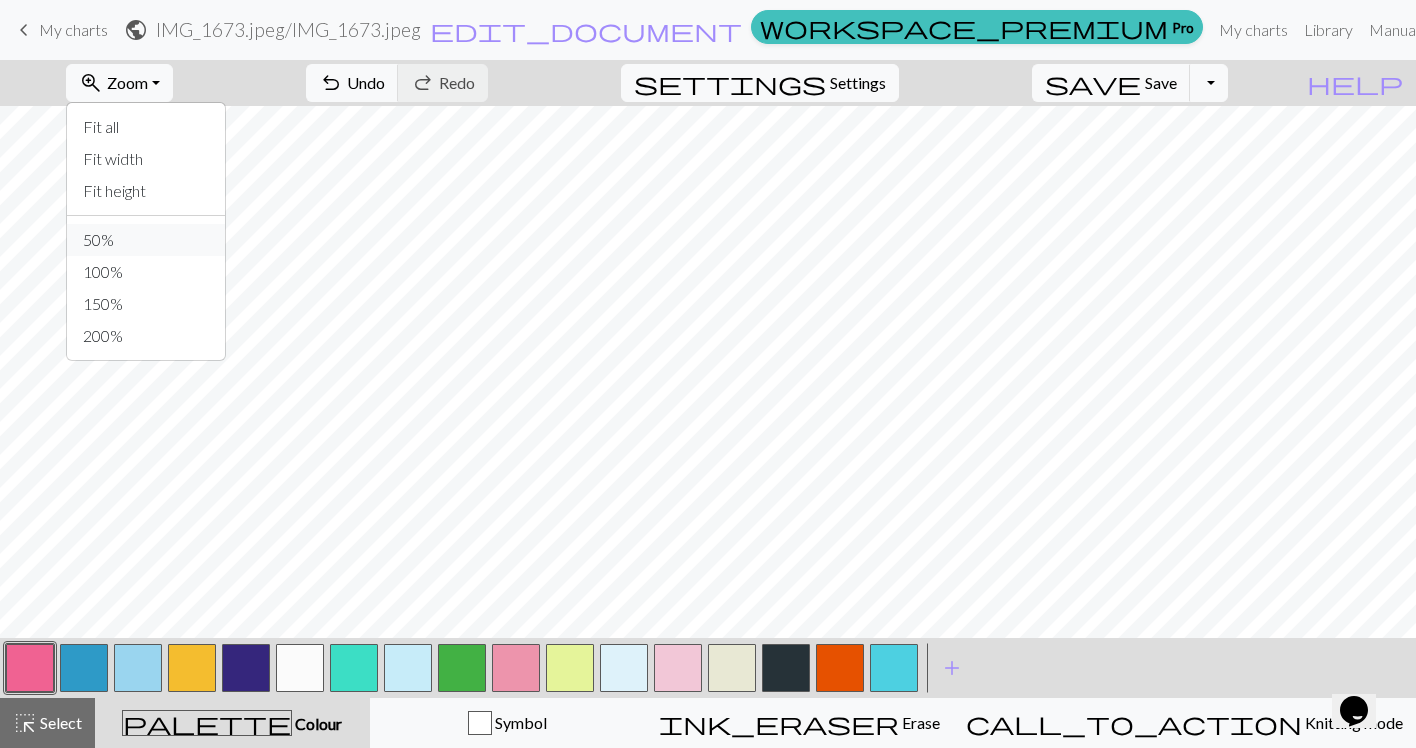 click on "50%" at bounding box center (146, 240) 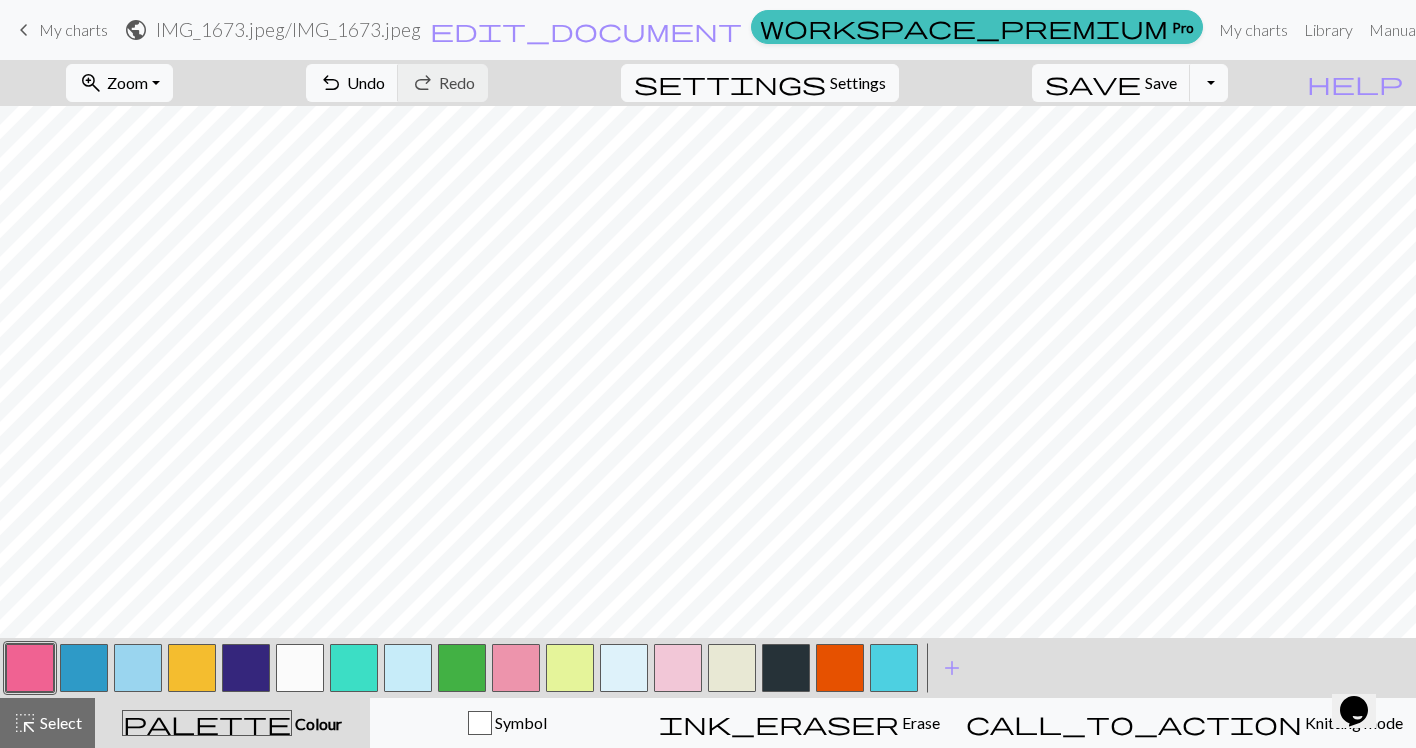 scroll, scrollTop: 114, scrollLeft: 0, axis: vertical 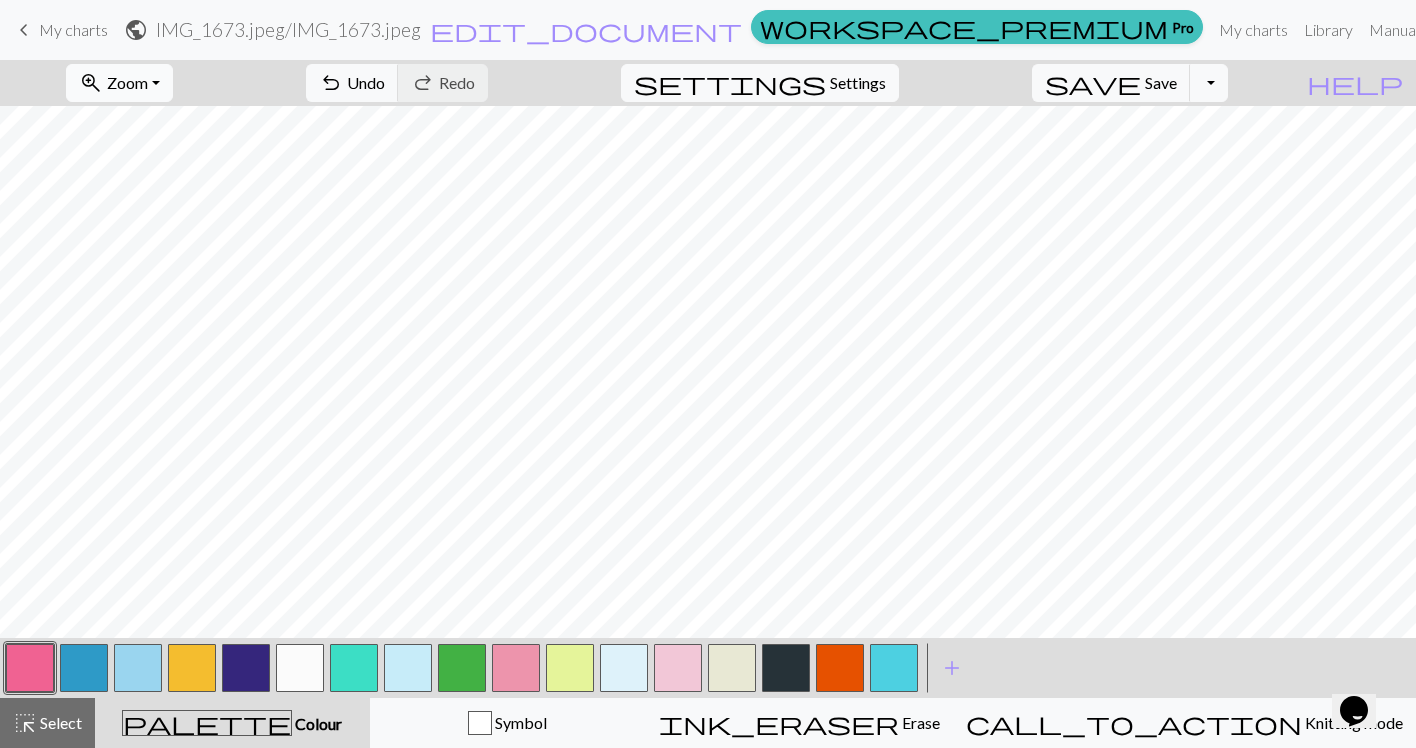 click on "zoom_in Zoom Zoom" at bounding box center [119, 83] 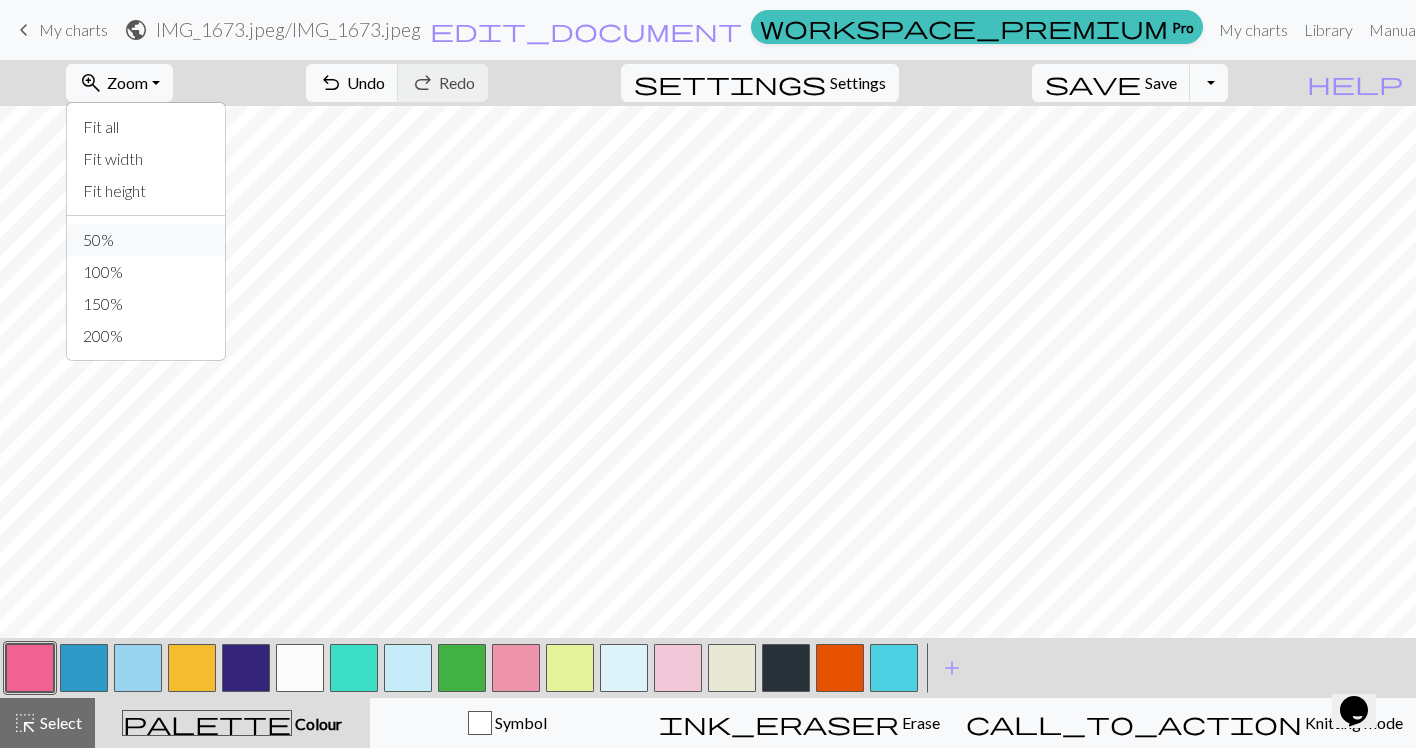 click on "50%" at bounding box center [146, 240] 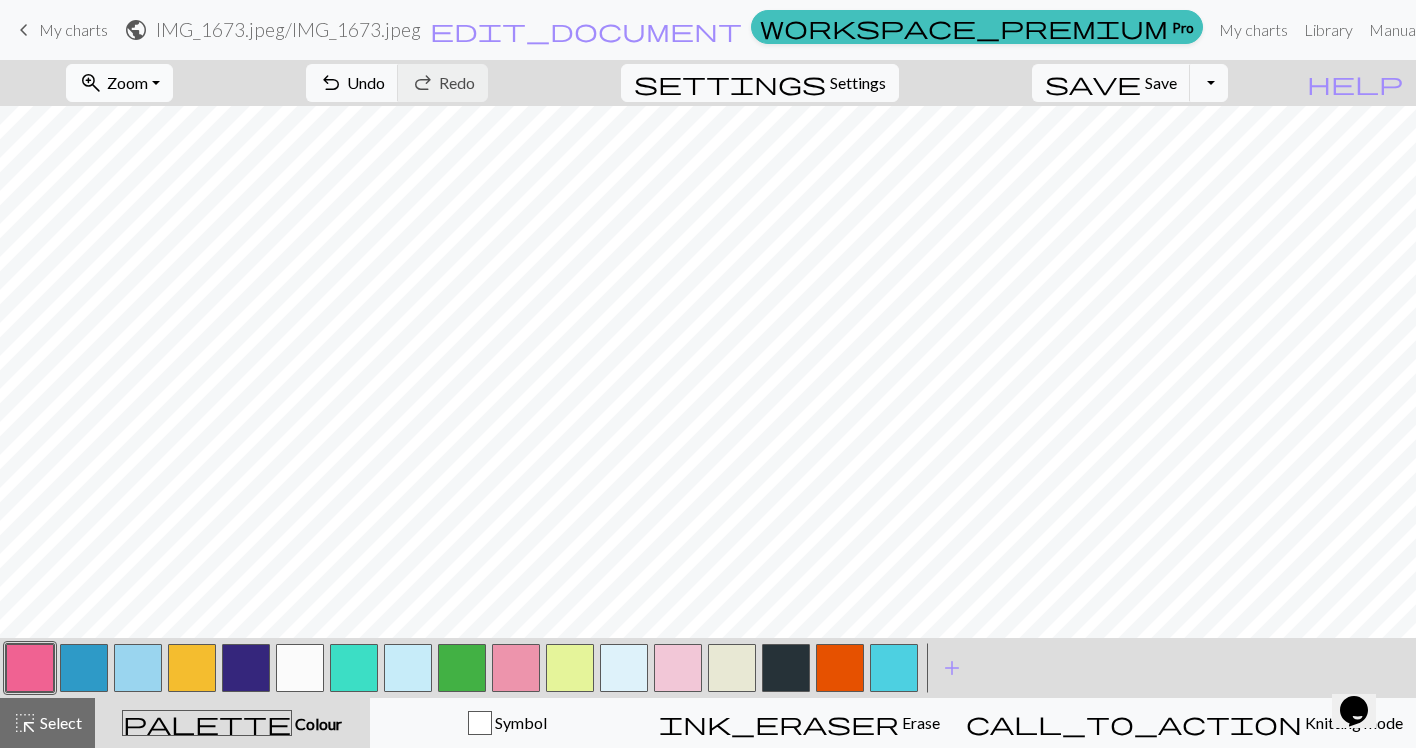 click on "zoom_in Zoom Zoom" at bounding box center (119, 83) 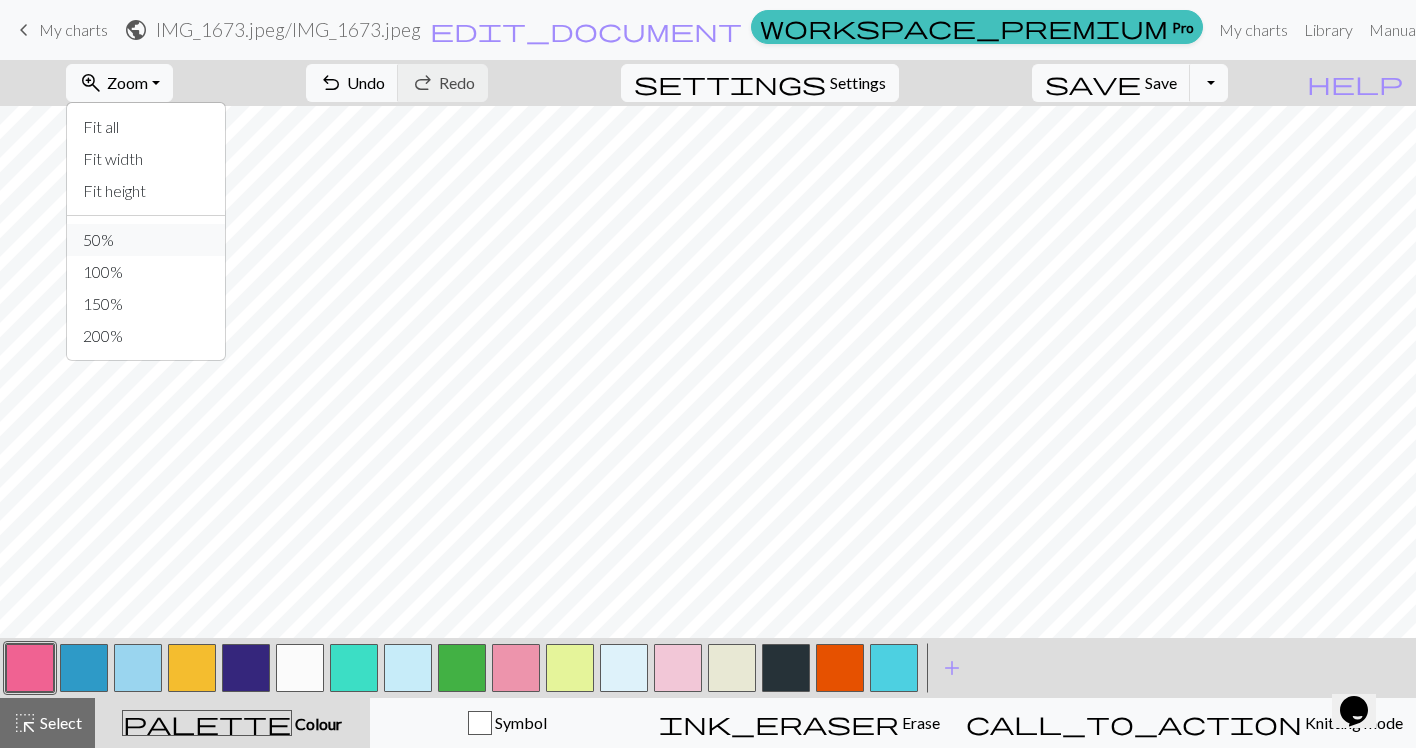 click on "50%" at bounding box center (146, 240) 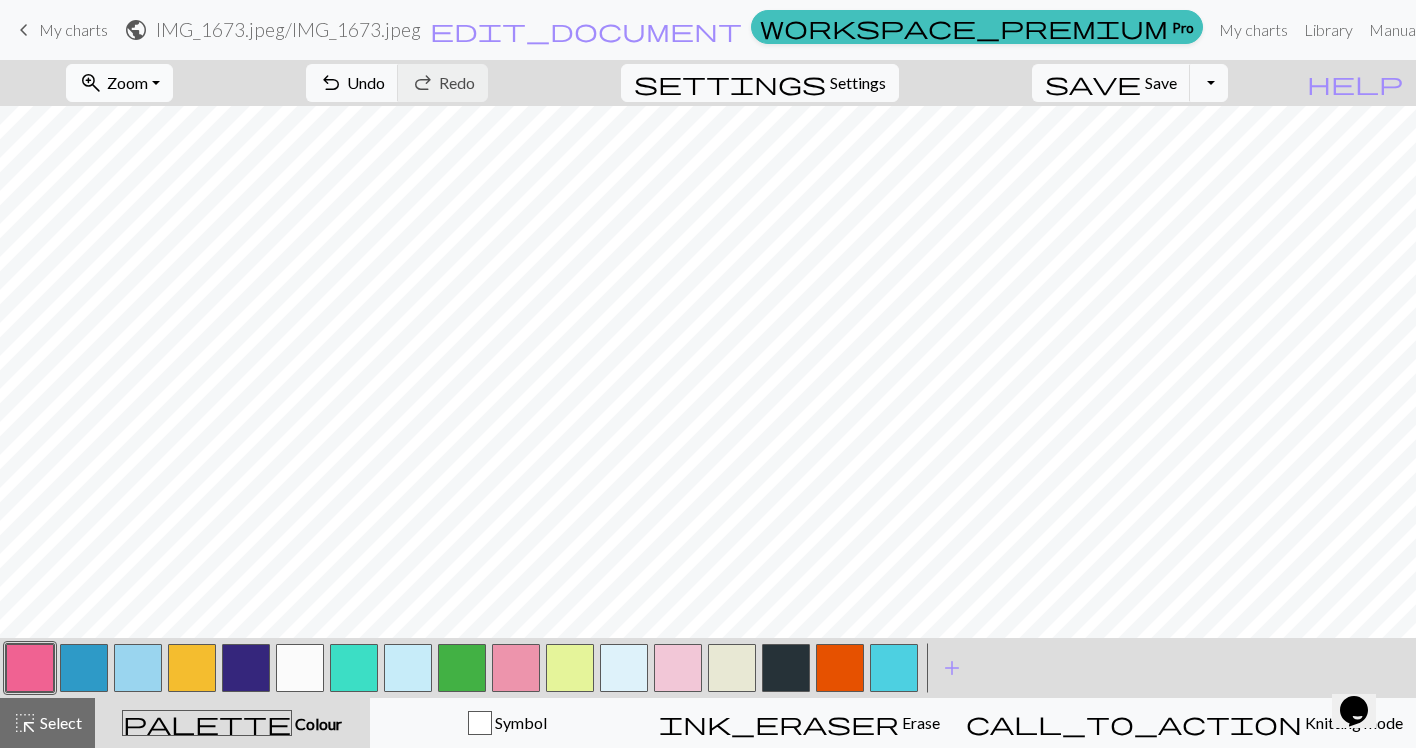 click on "zoom_in Zoom Zoom" at bounding box center [119, 83] 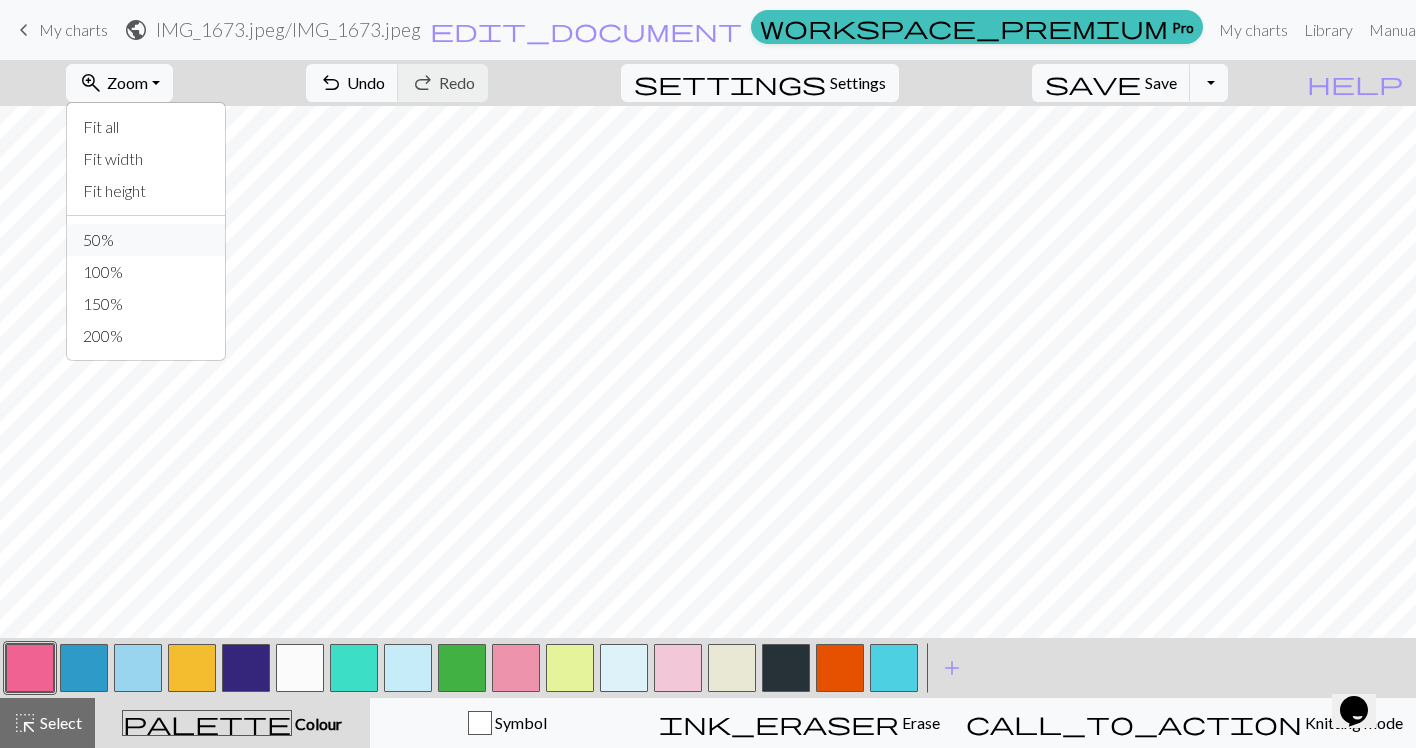 click on "50%" at bounding box center [146, 240] 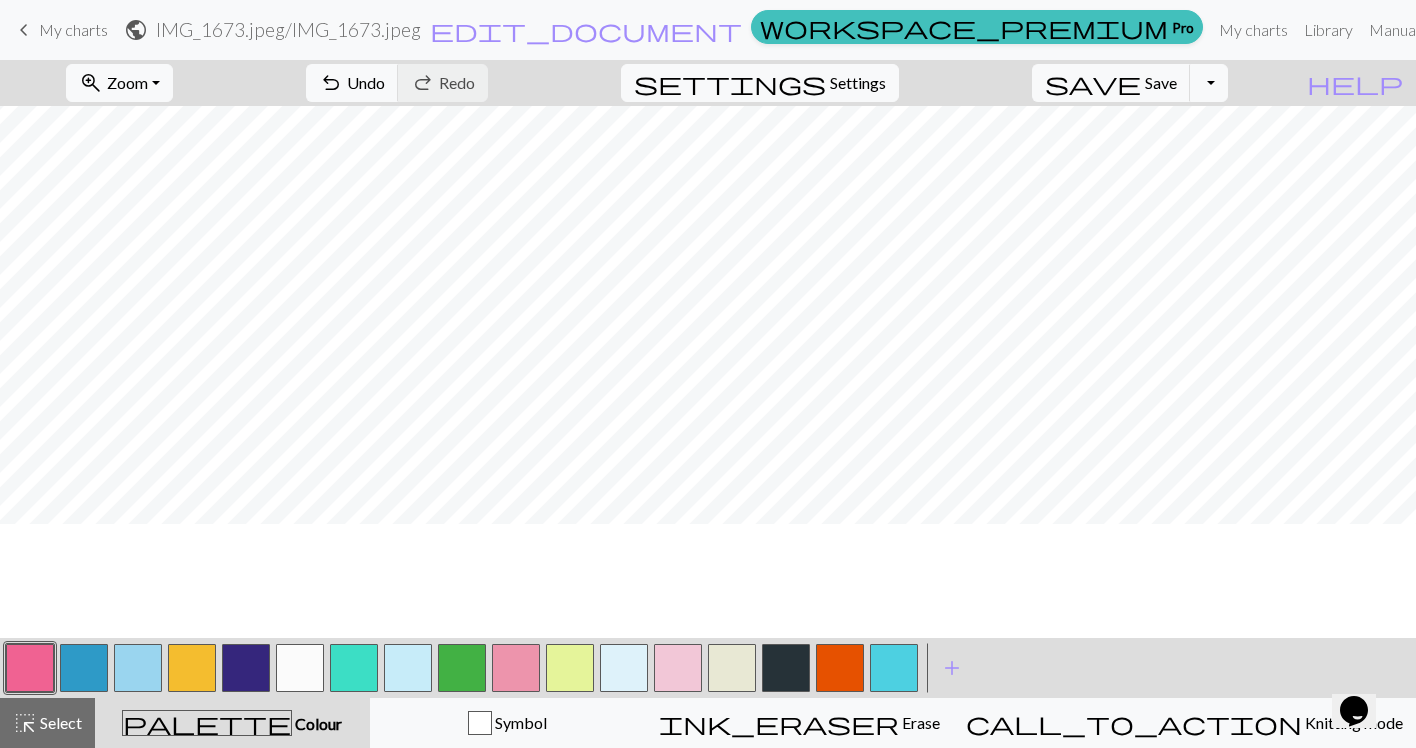 scroll, scrollTop: 0, scrollLeft: 0, axis: both 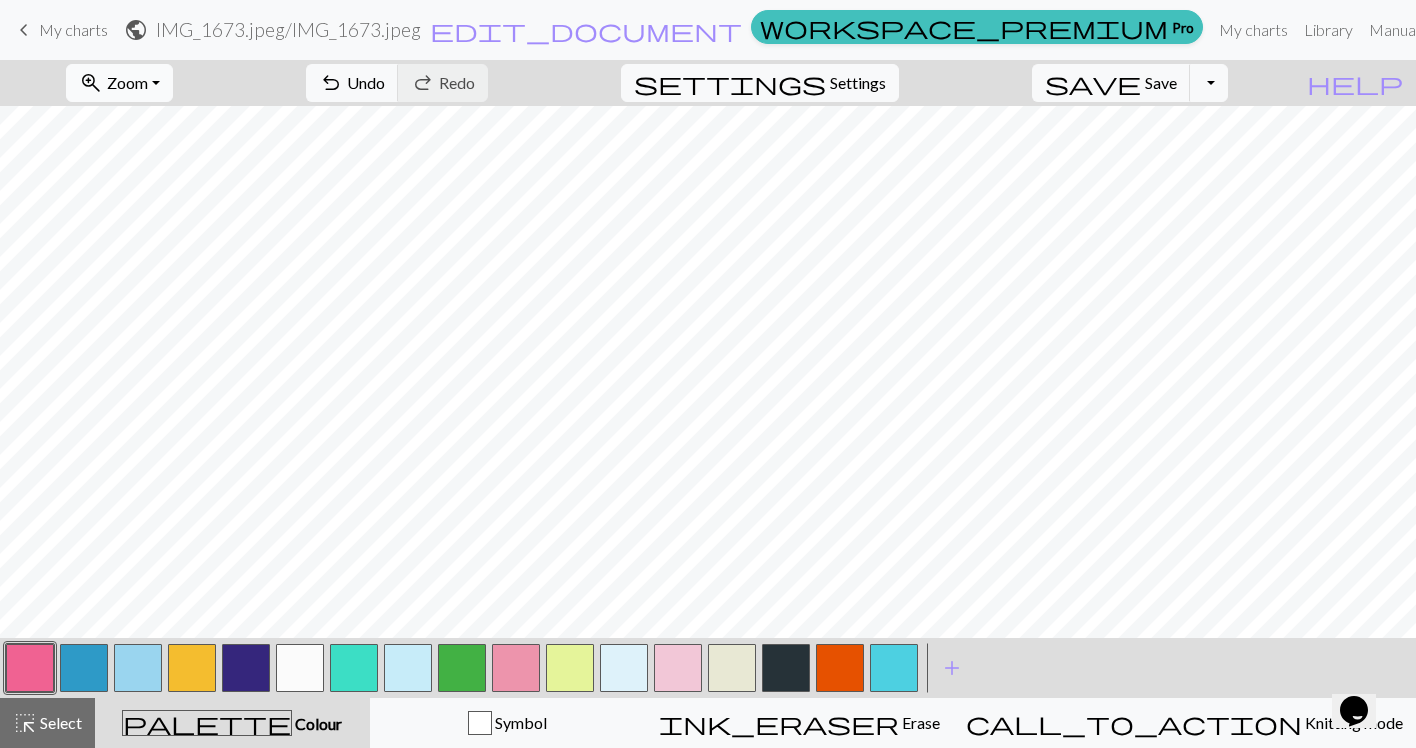 click on "zoom_in Zoom Zoom" at bounding box center [119, 83] 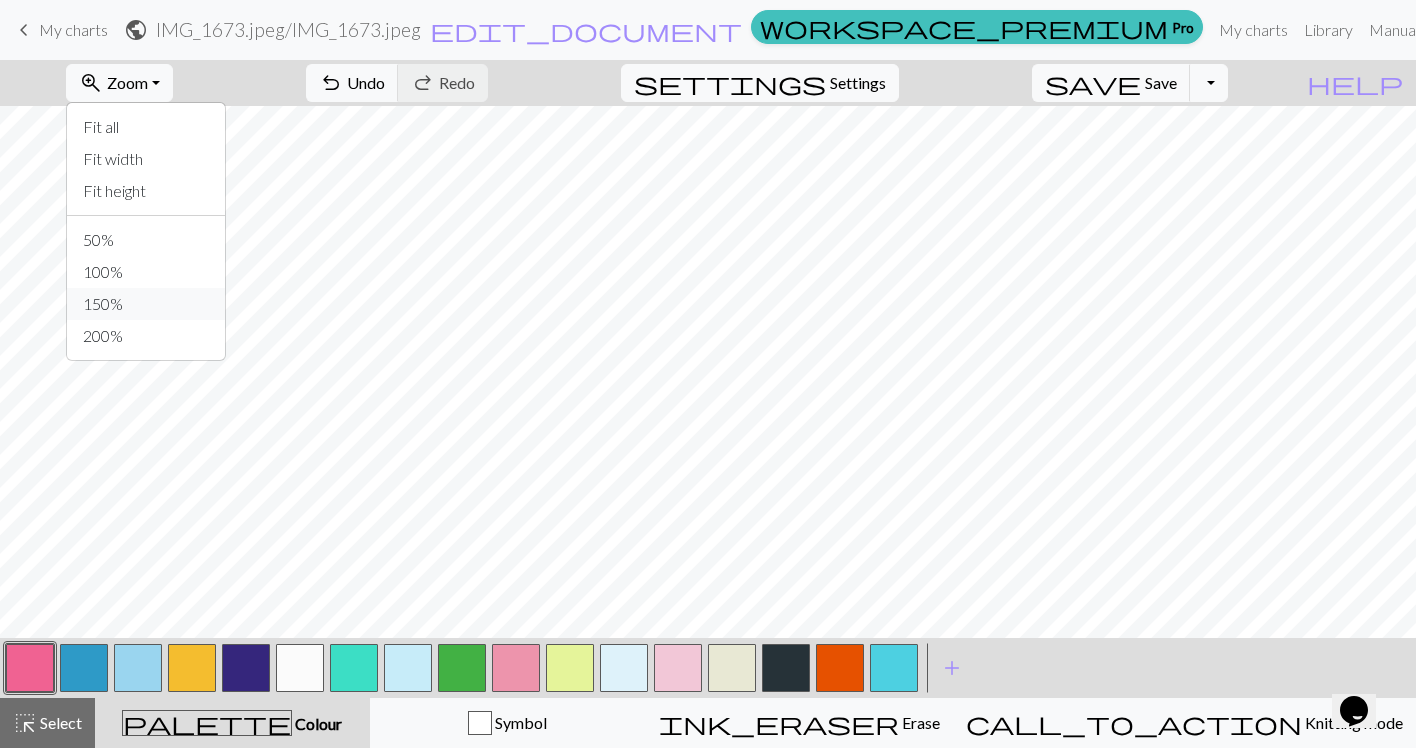 click on "150%" at bounding box center (146, 304) 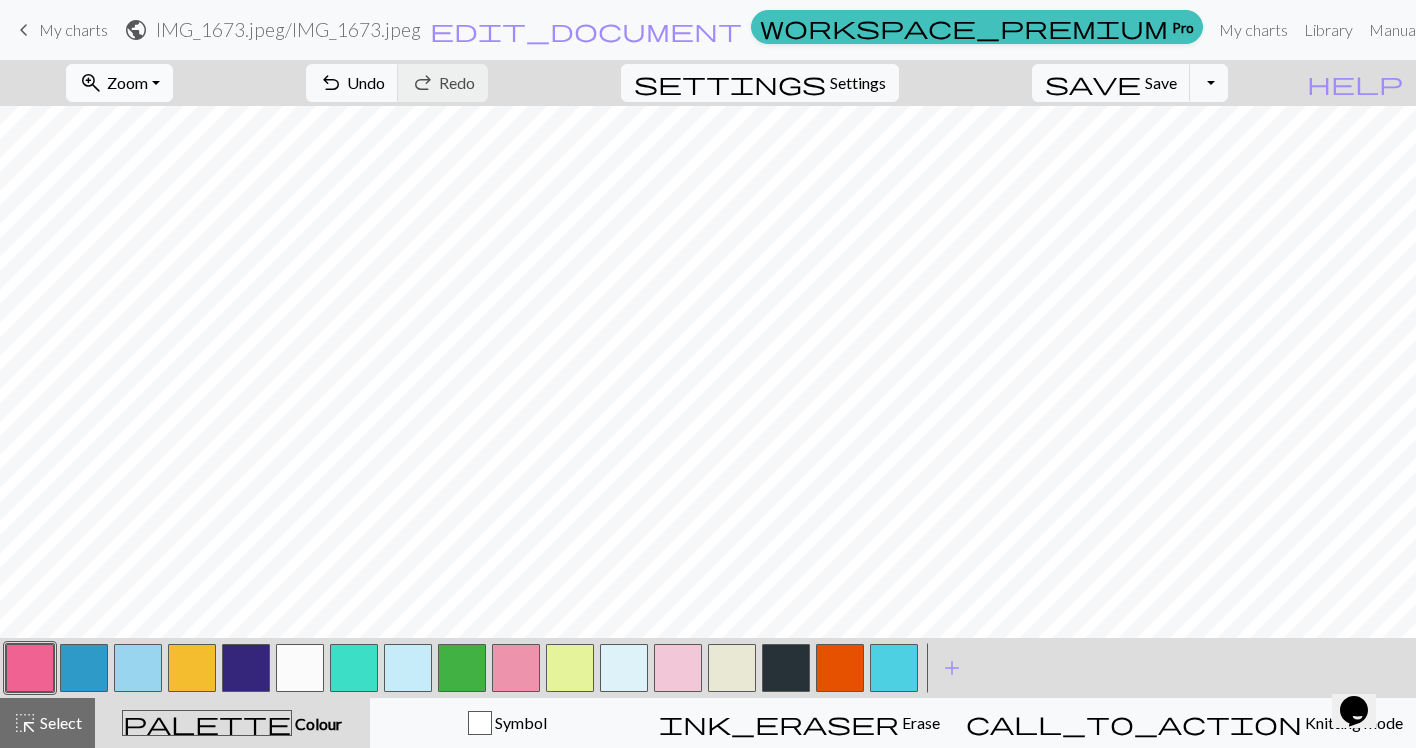 click on "zoom_in Zoom Zoom" at bounding box center [119, 83] 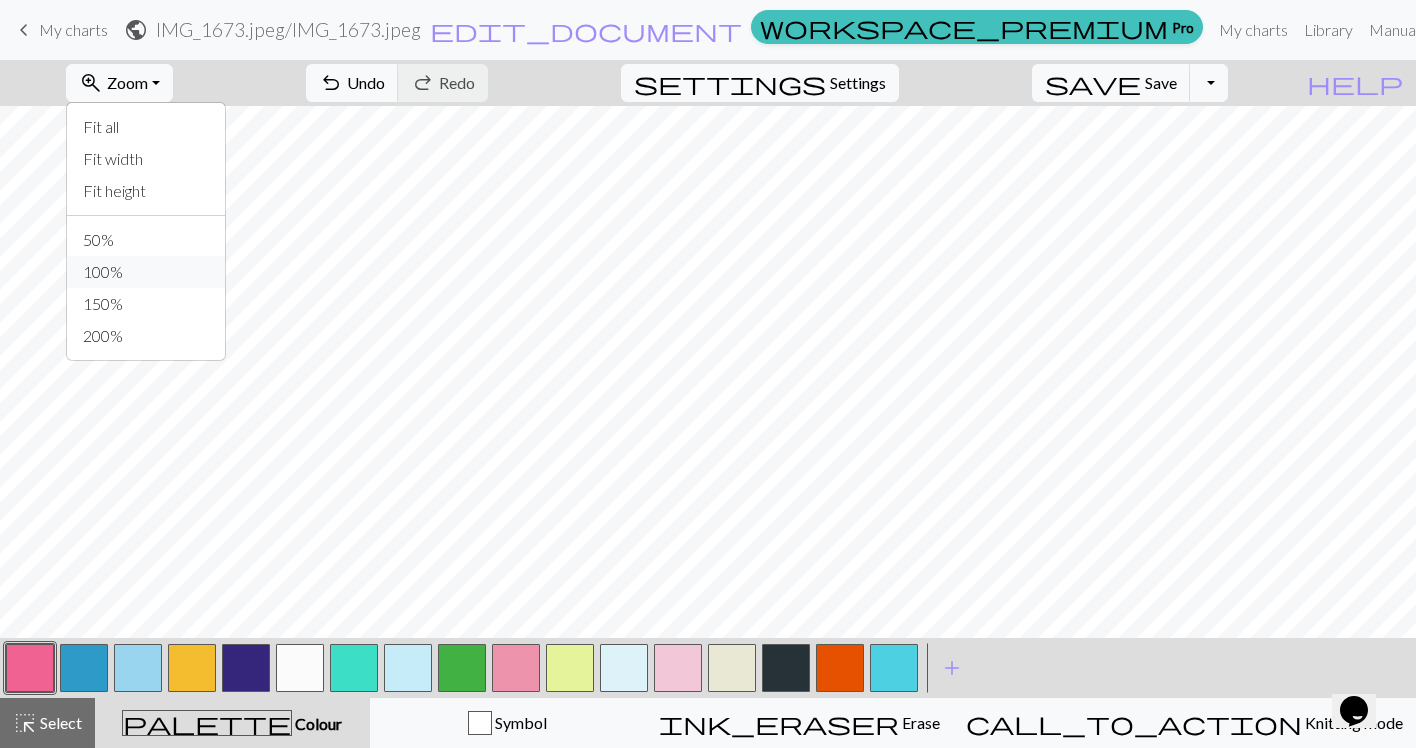 click on "100%" at bounding box center (146, 272) 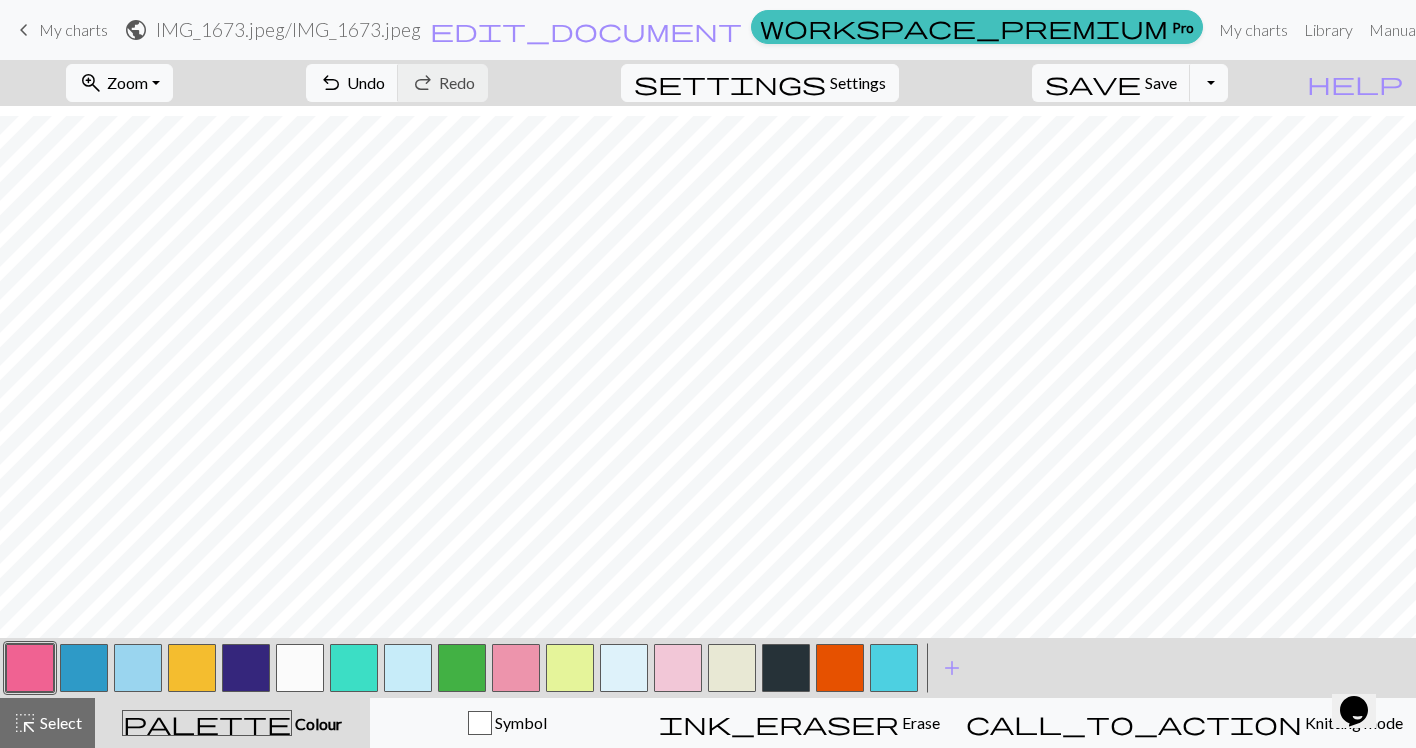 scroll, scrollTop: 222, scrollLeft: 0, axis: vertical 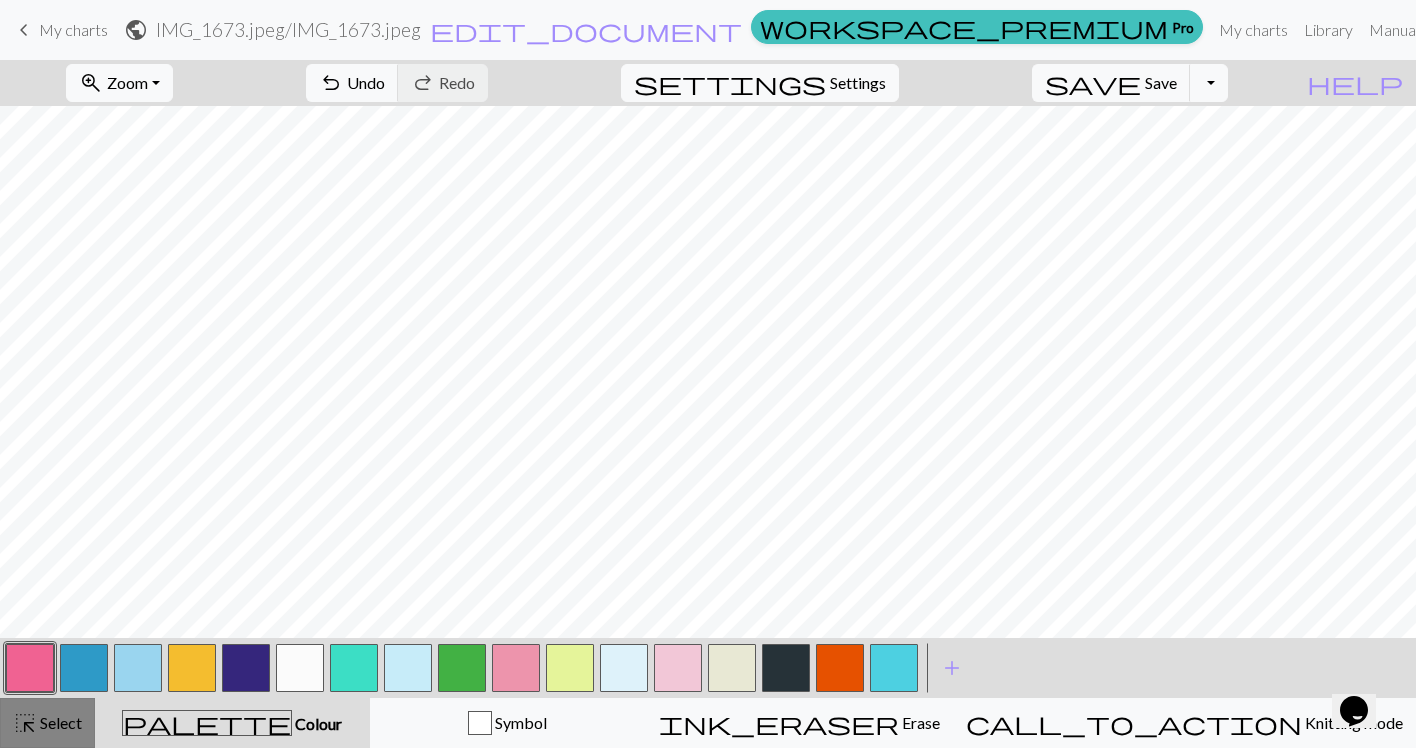 click on "highlight_alt" at bounding box center [25, 723] 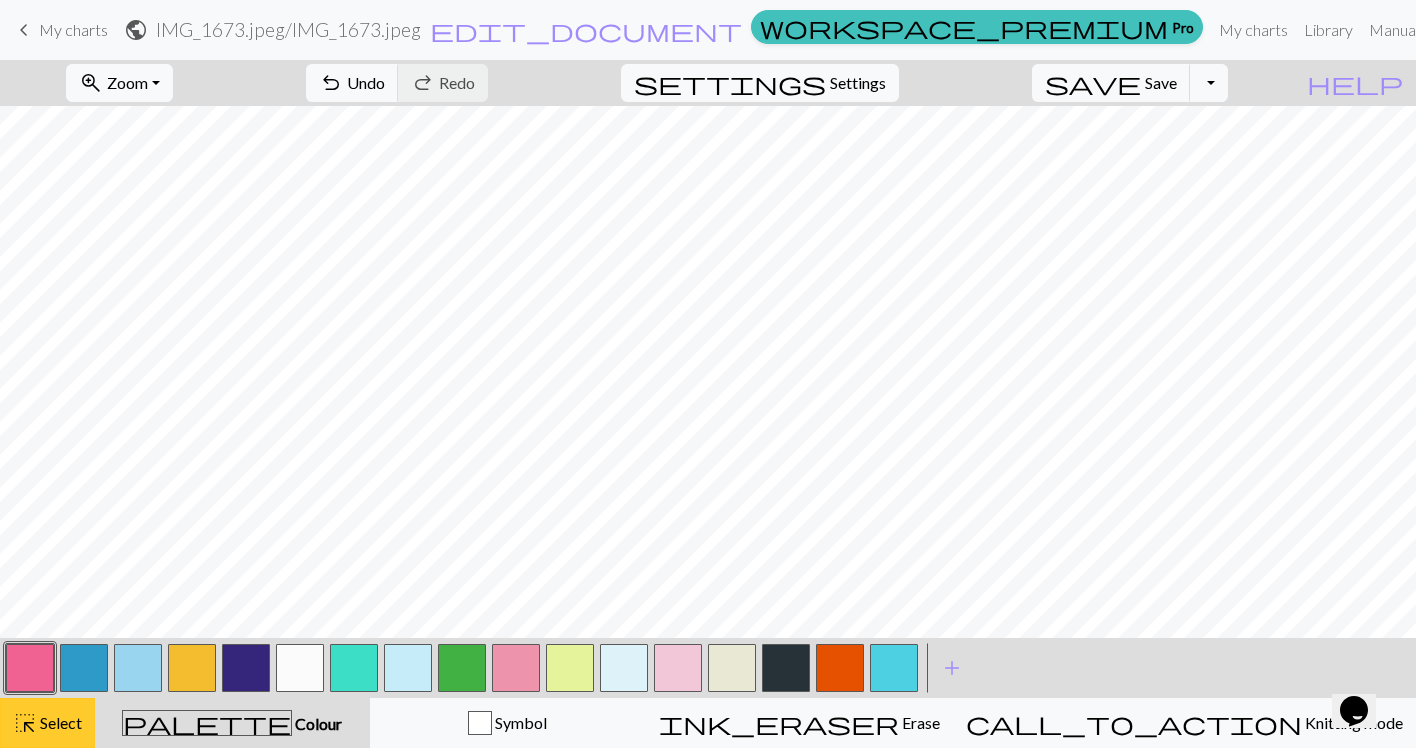 click on "Select" at bounding box center (59, 722) 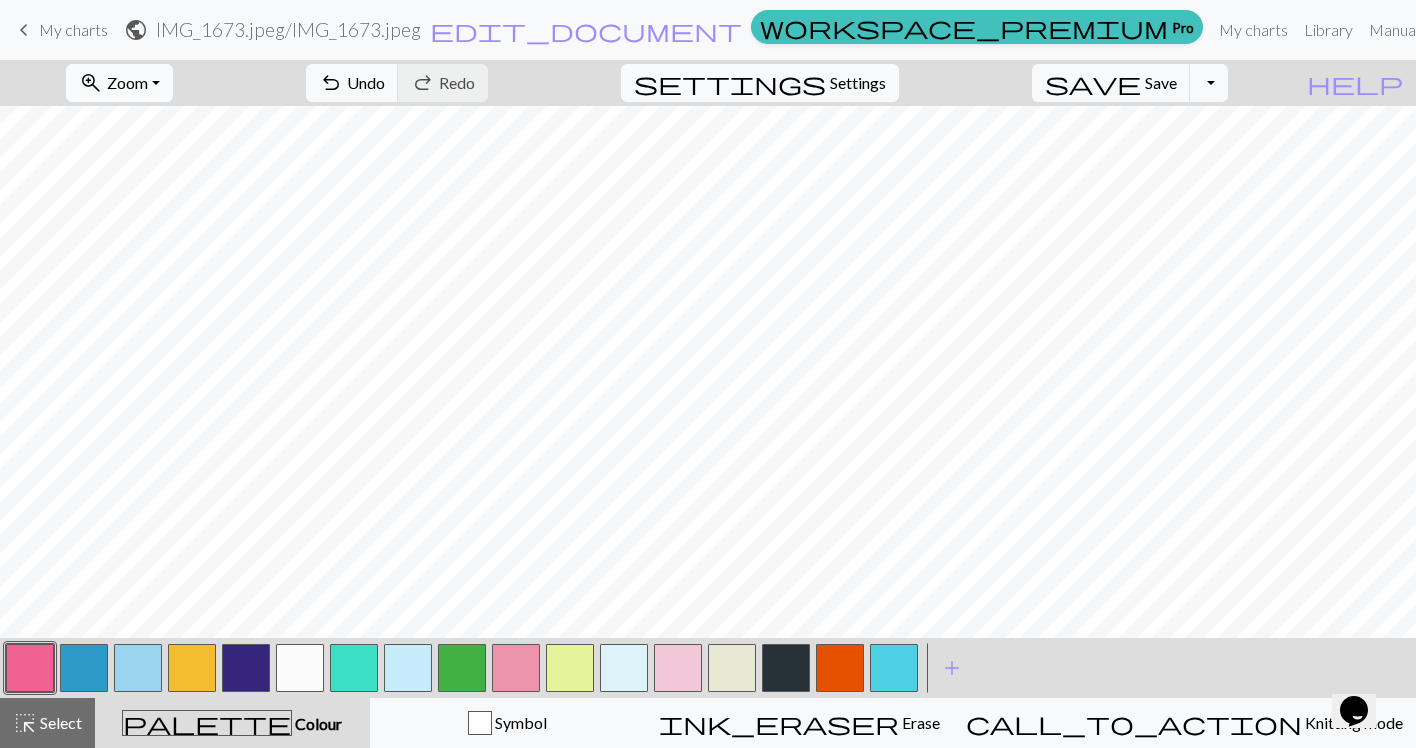 click on "zoom_in Zoom Zoom" at bounding box center (119, 83) 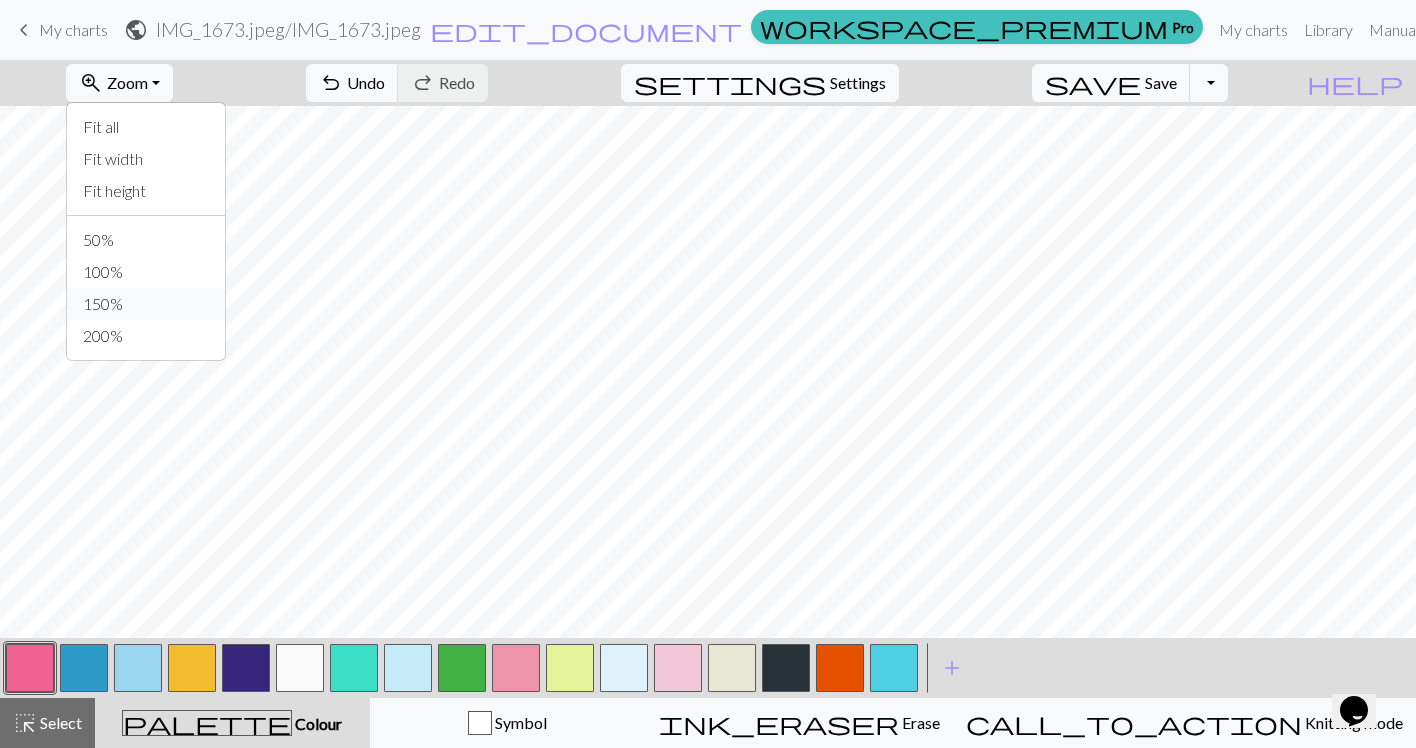 click on "150%" at bounding box center (146, 304) 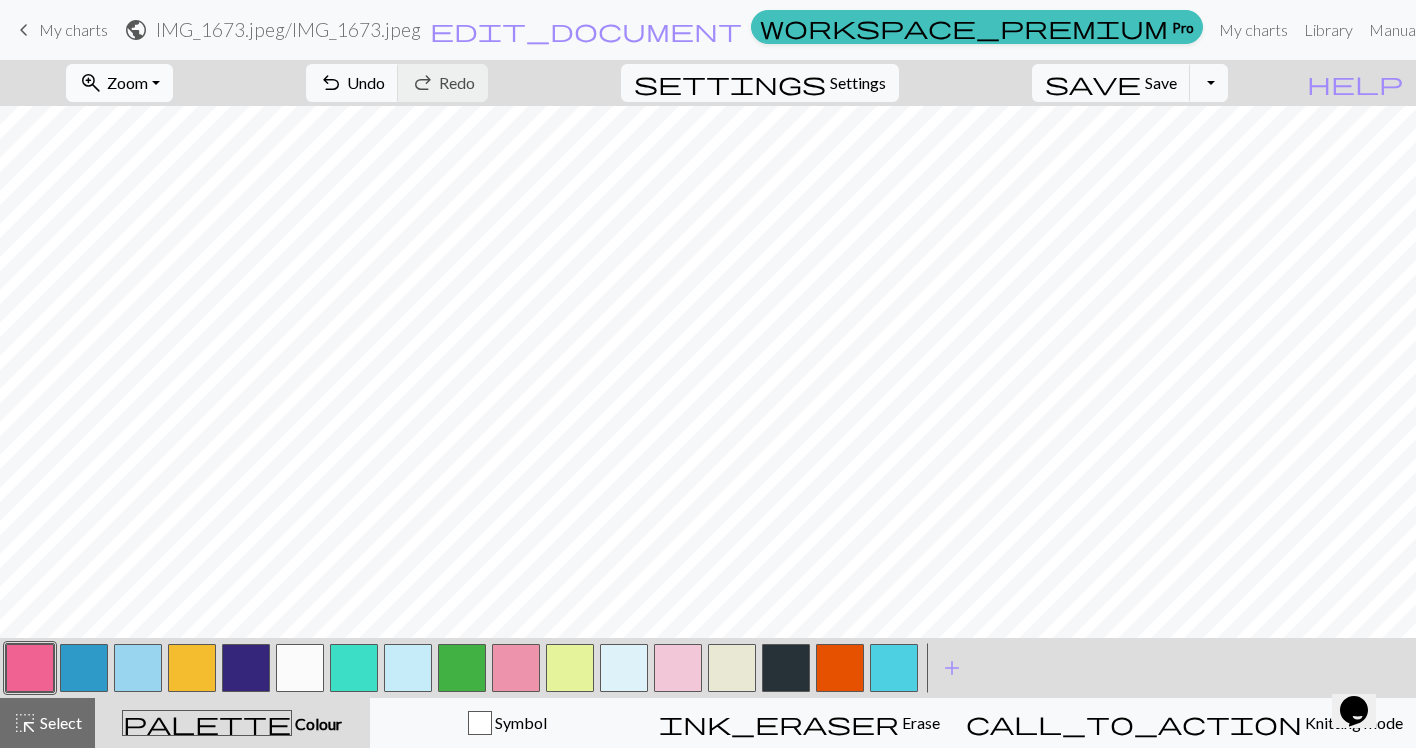 click on "zoom_in Zoom Zoom" at bounding box center [119, 83] 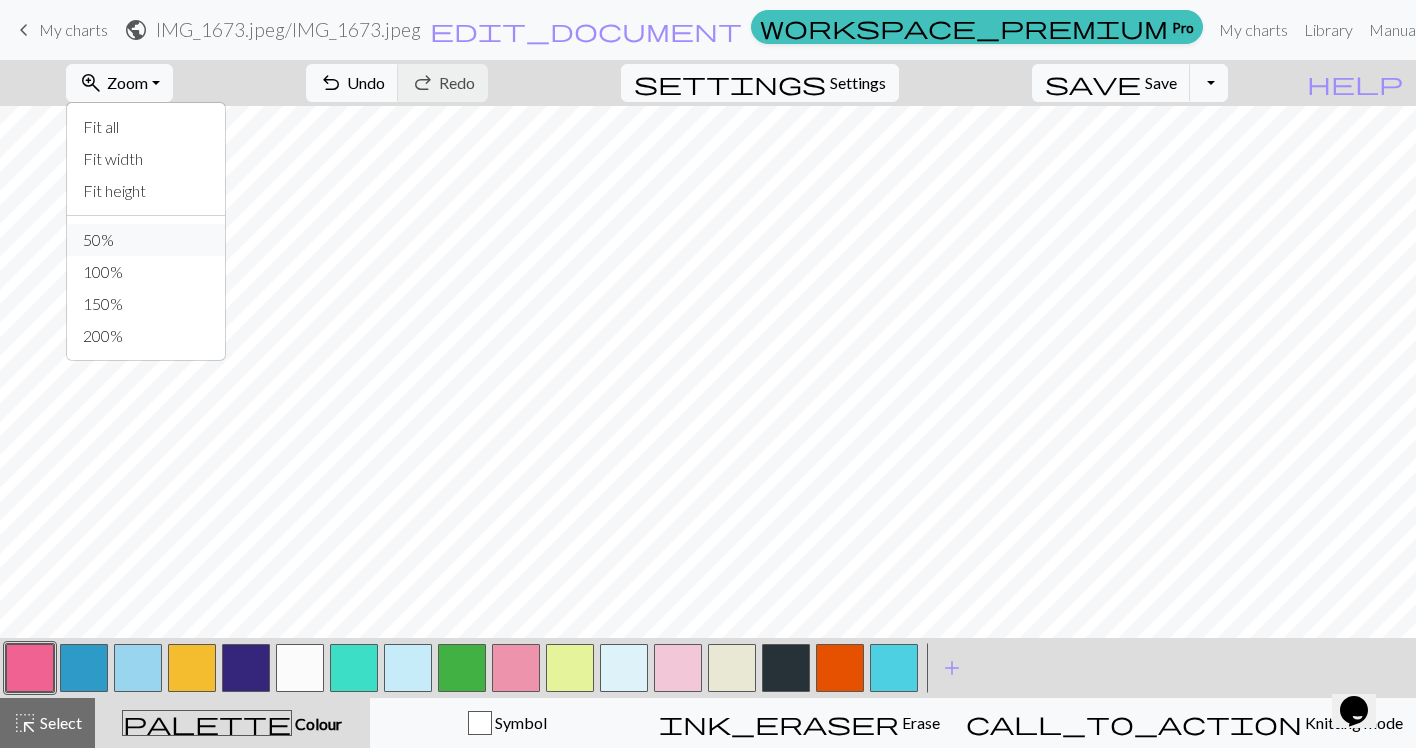 click on "50%" at bounding box center (146, 240) 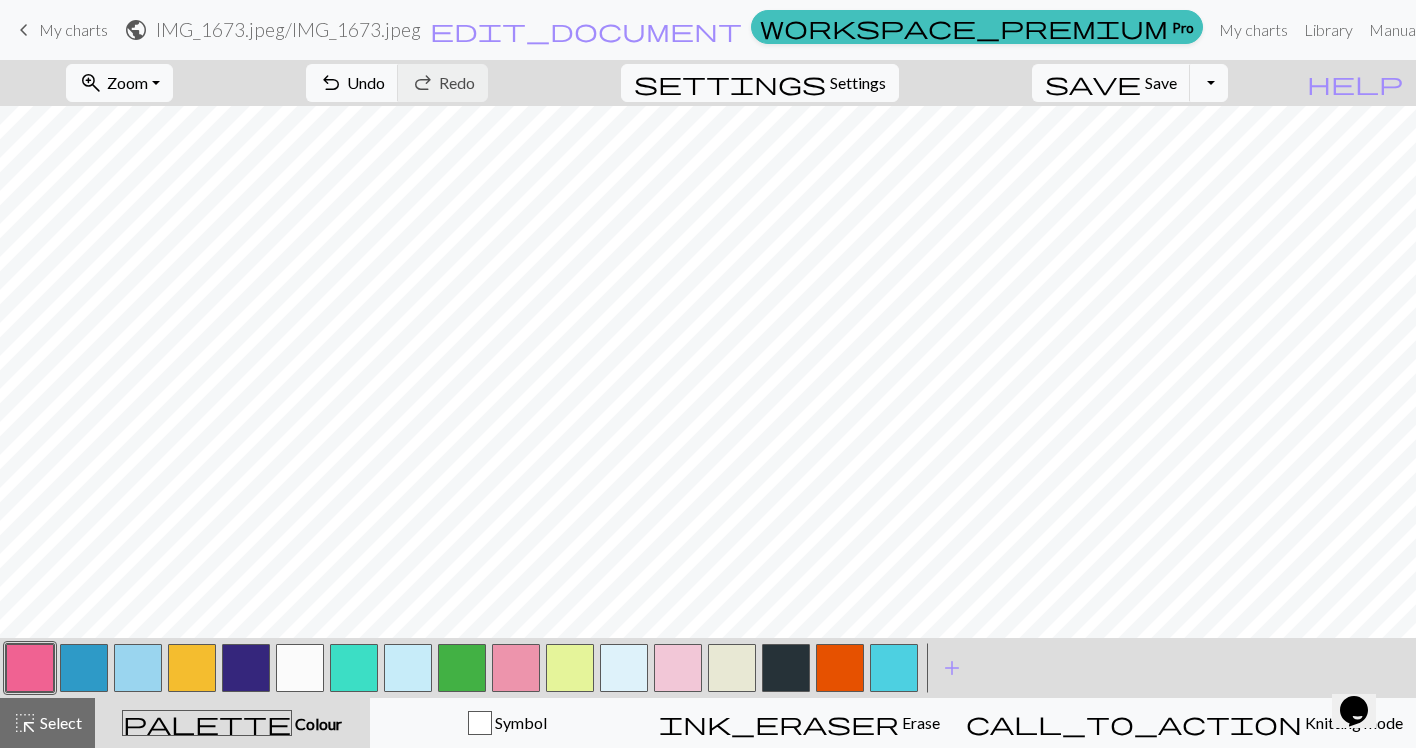scroll, scrollTop: 160, scrollLeft: 0, axis: vertical 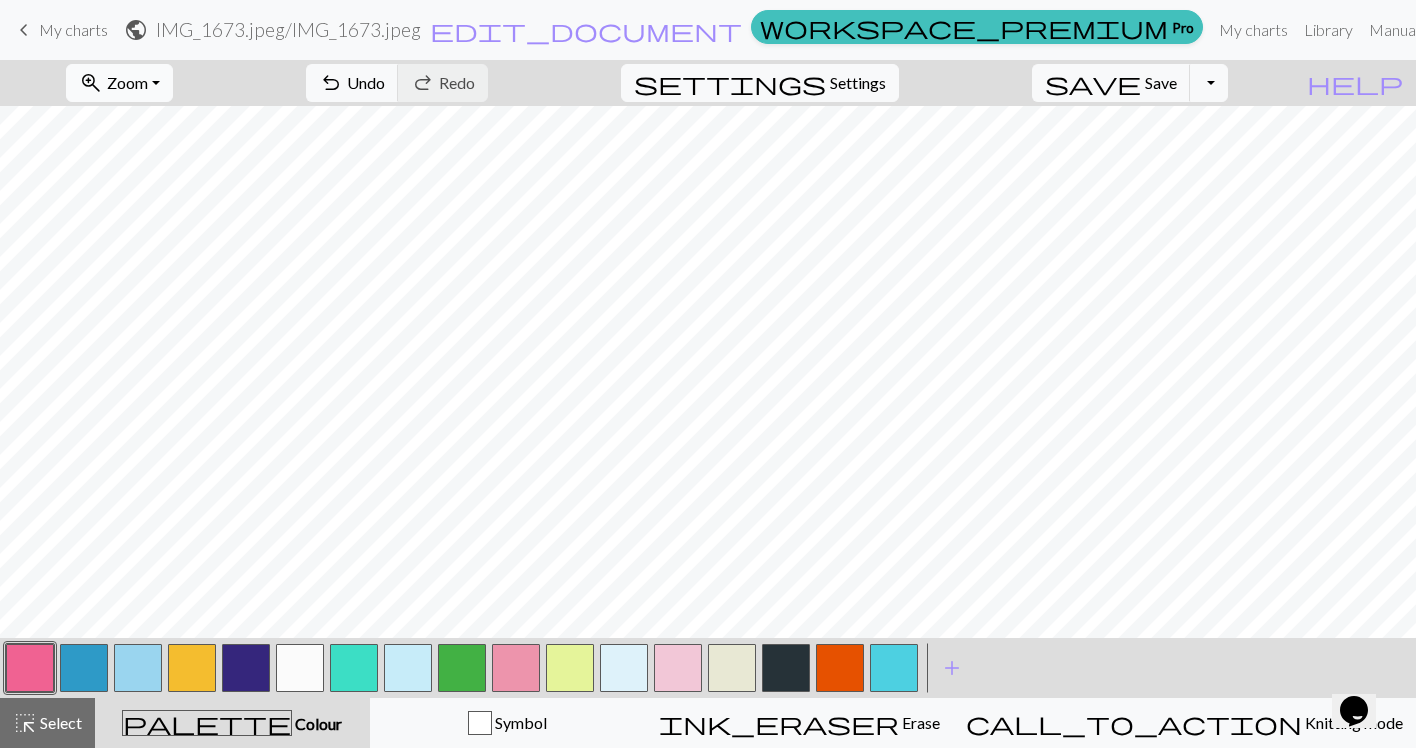 click on "zoom_in Zoom Zoom" at bounding box center (119, 83) 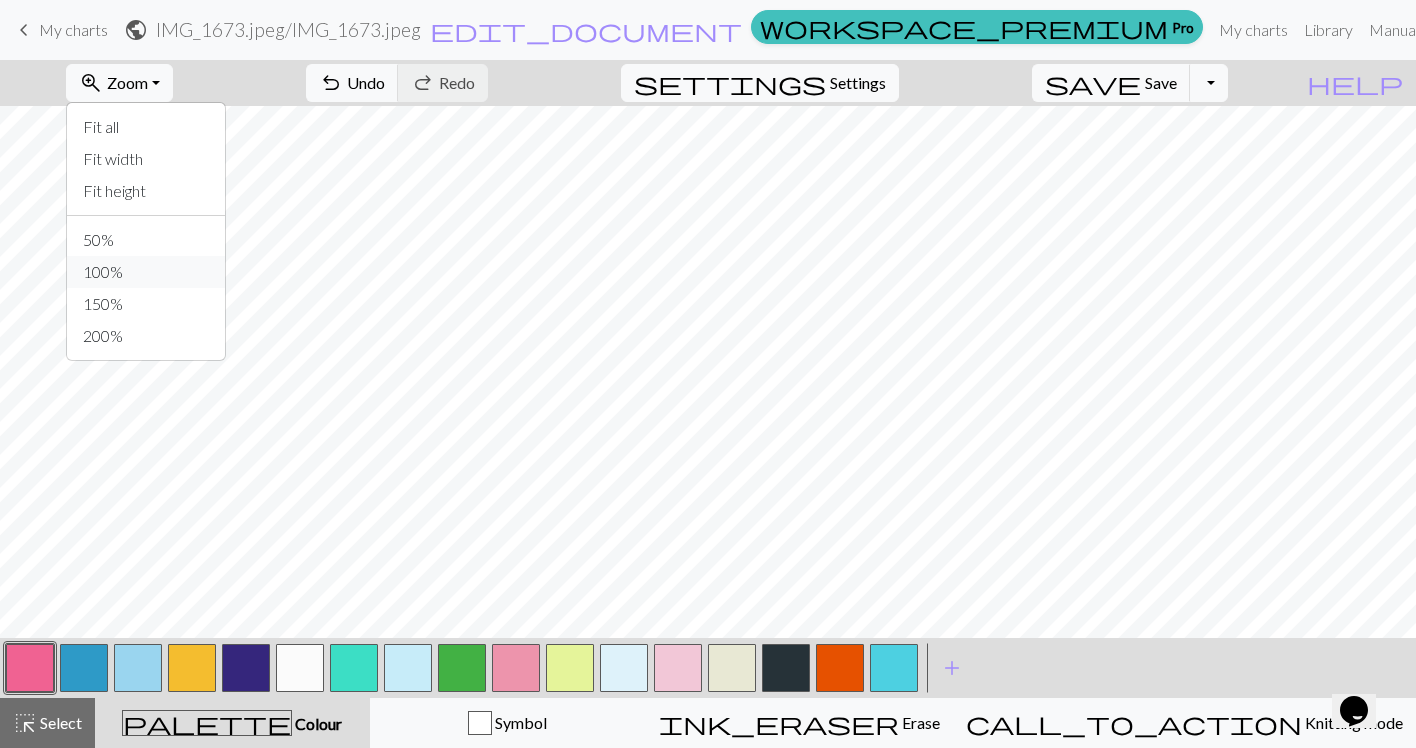 click on "100%" at bounding box center (146, 272) 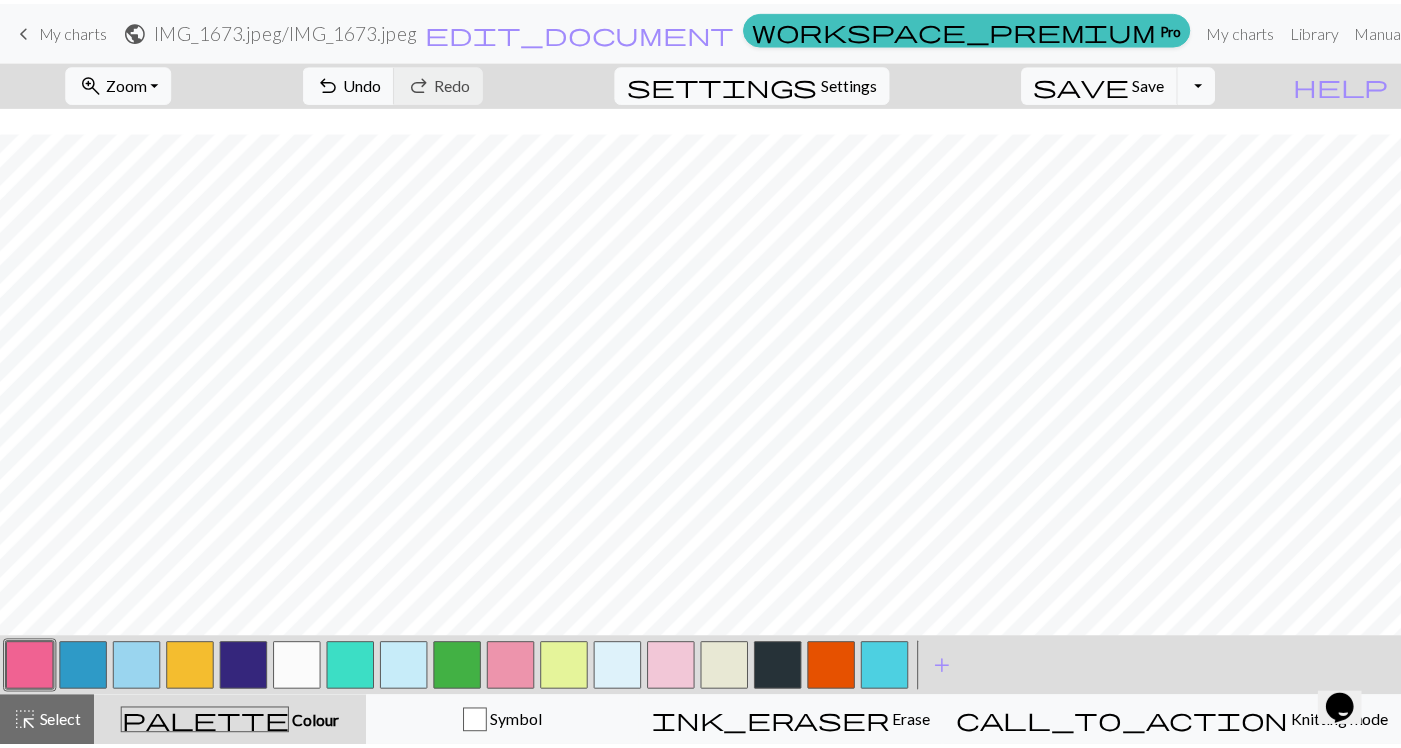 scroll, scrollTop: 265, scrollLeft: 0, axis: vertical 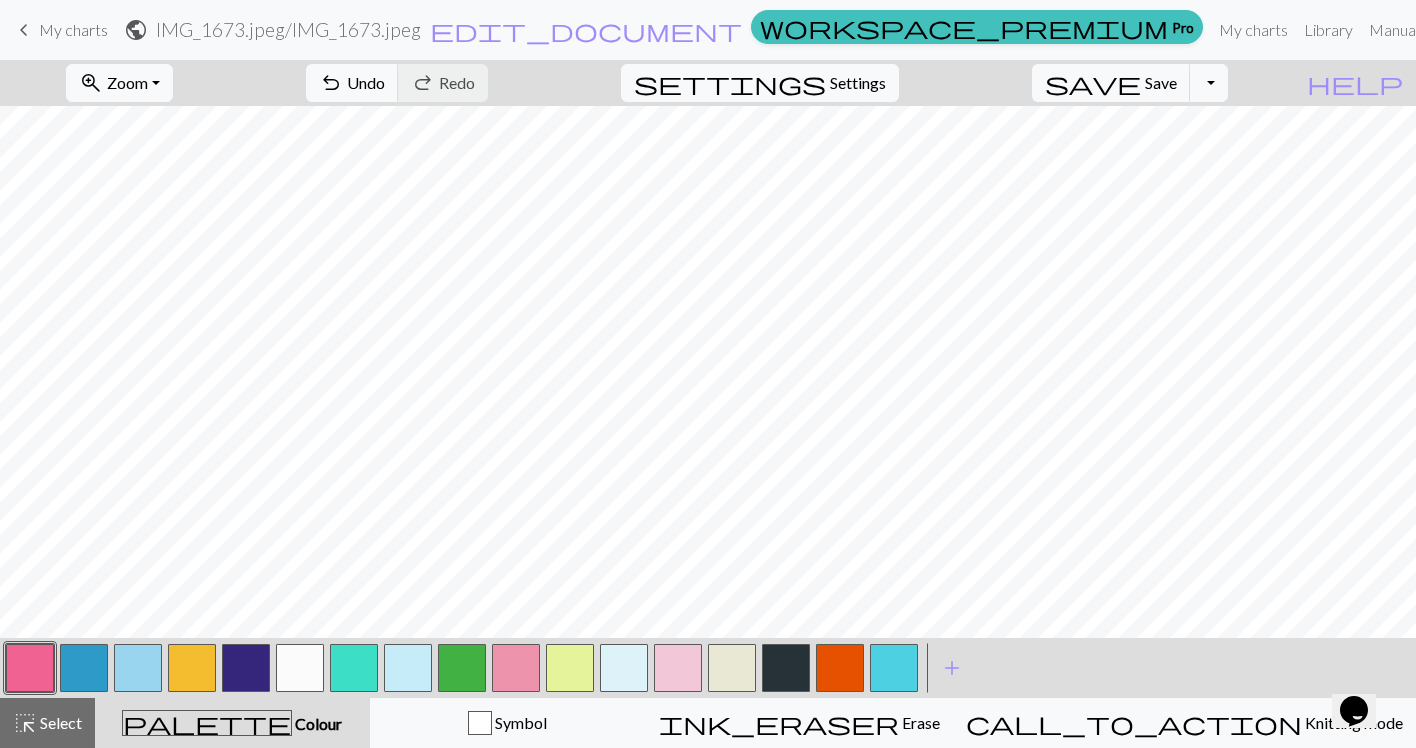 click on "Hi  [FIRST] [LAST]" at bounding box center [1502, 30] 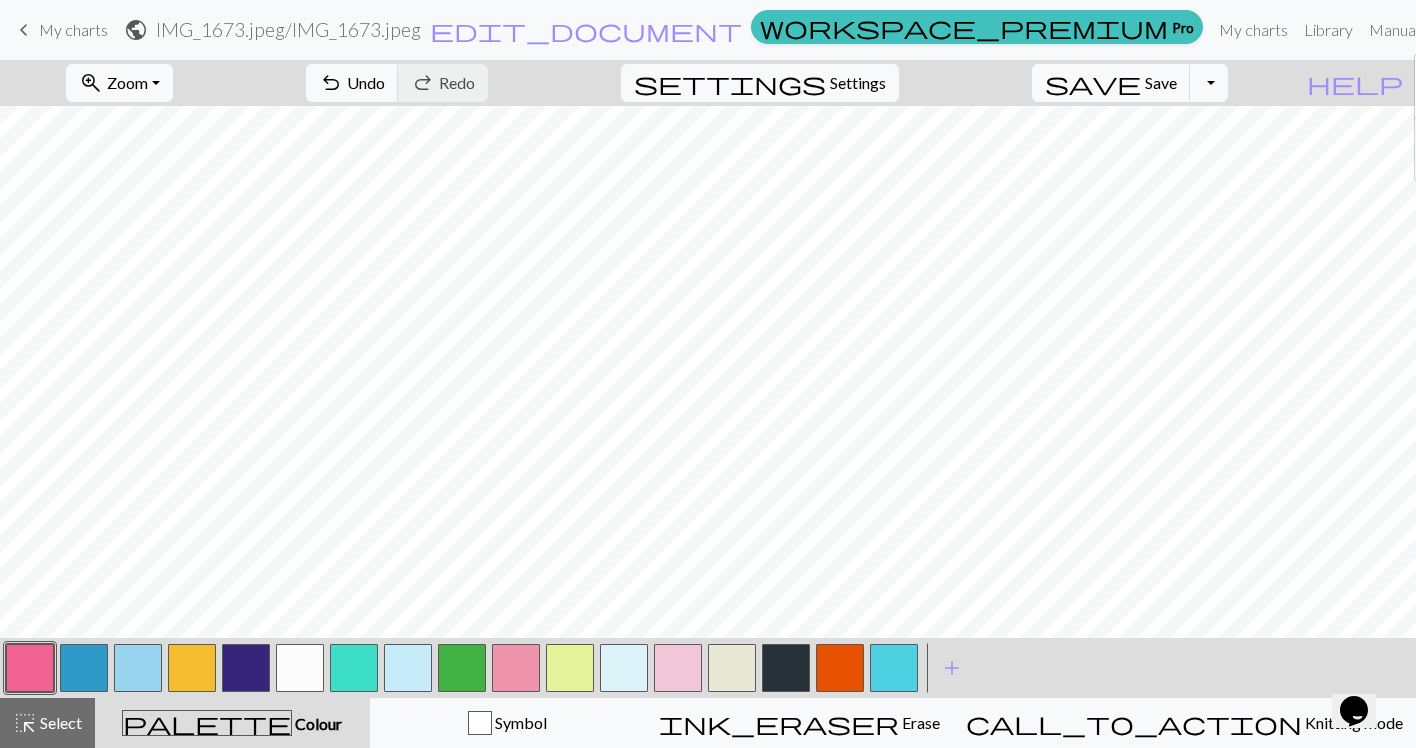 click on "Logout" at bounding box center [1463, 150] 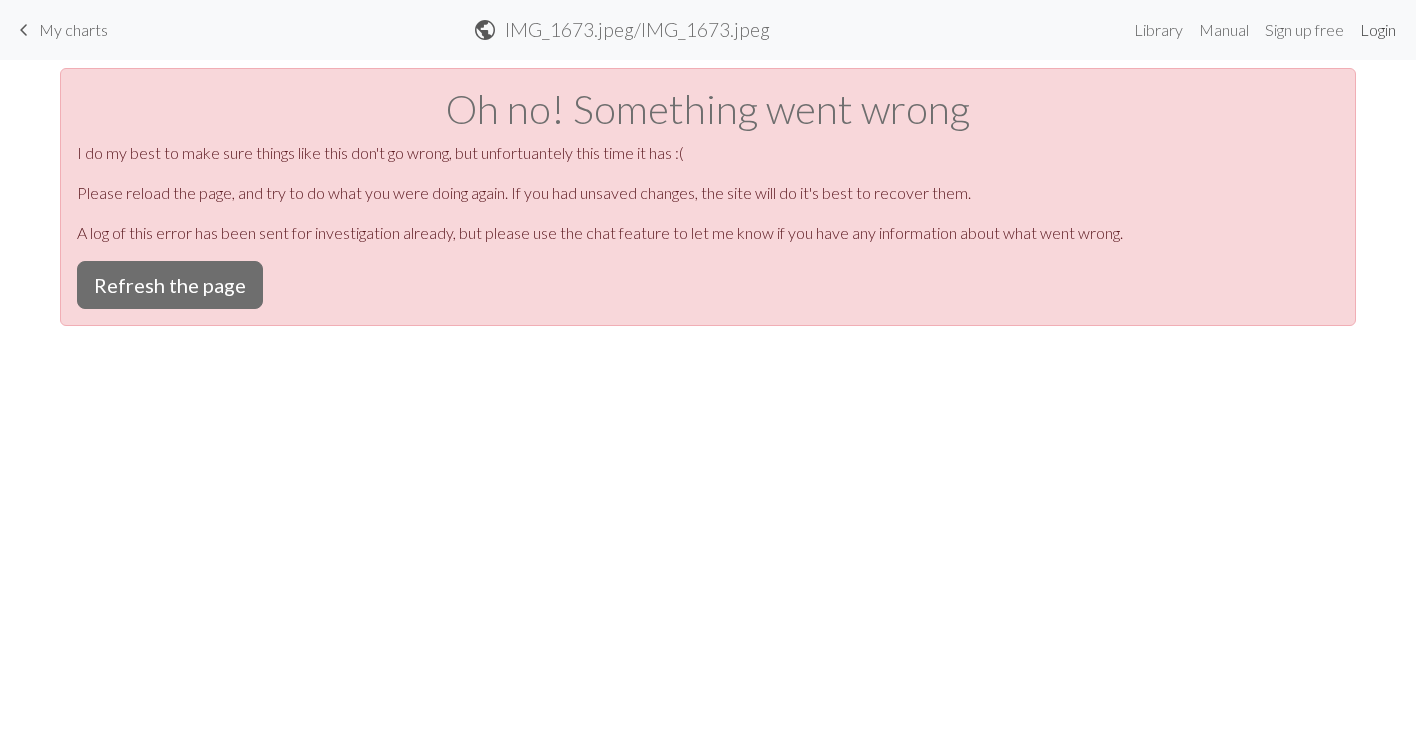 click on "Login" at bounding box center (1378, 30) 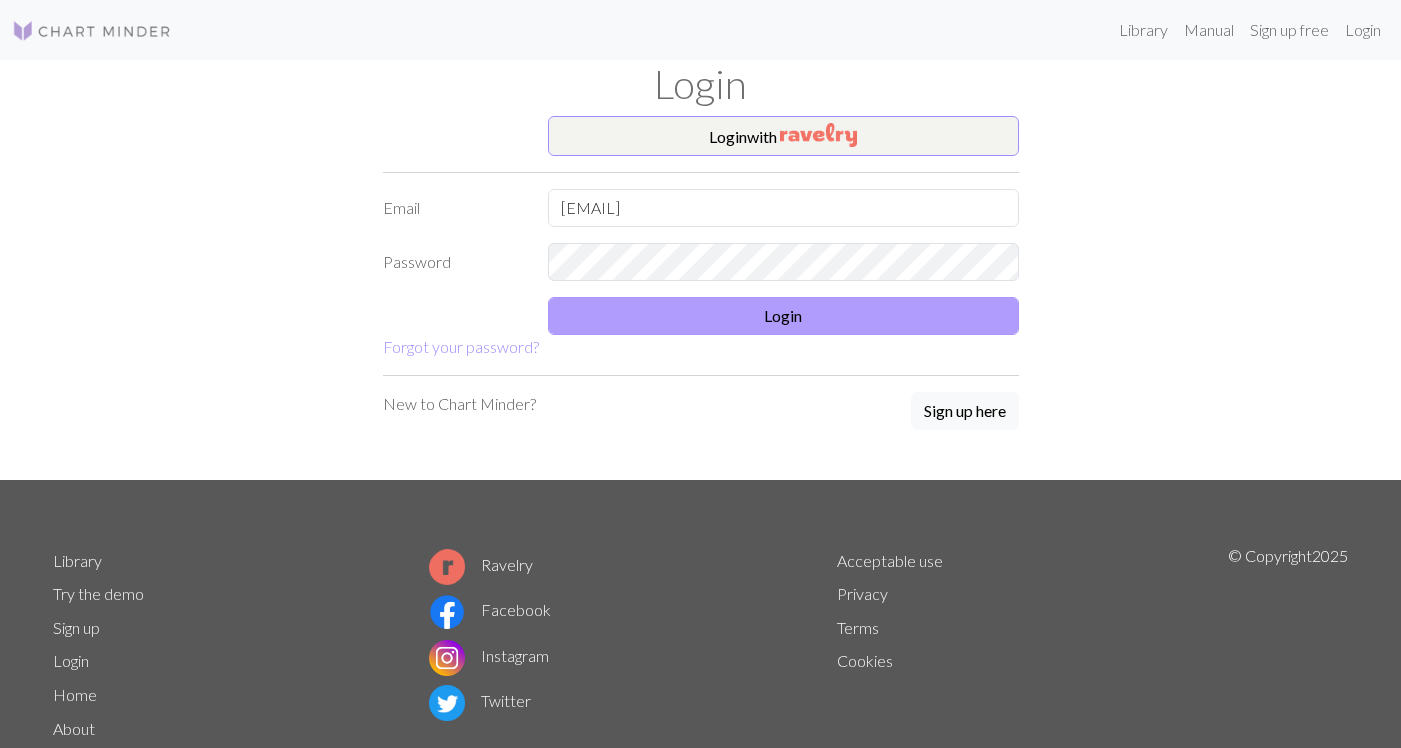 click on "Login" at bounding box center [783, 316] 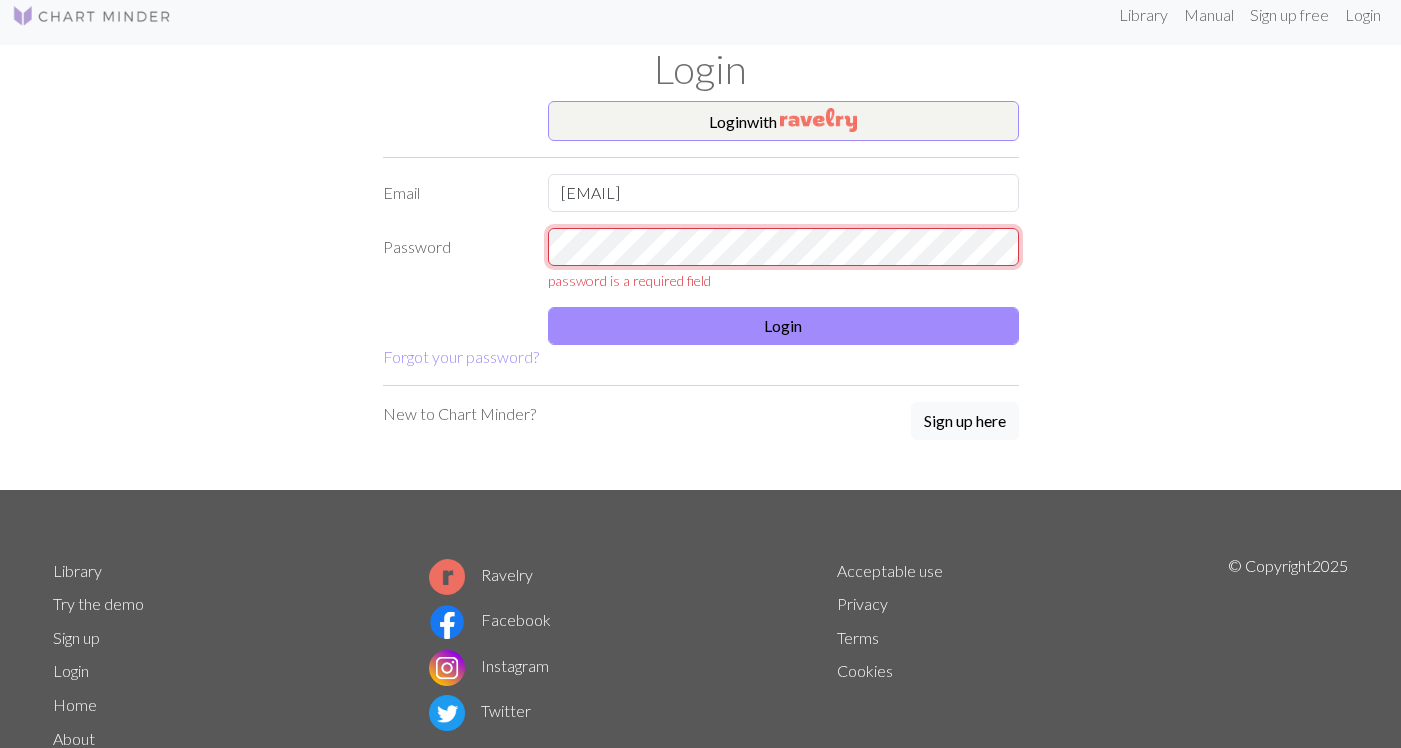 scroll, scrollTop: 18, scrollLeft: 0, axis: vertical 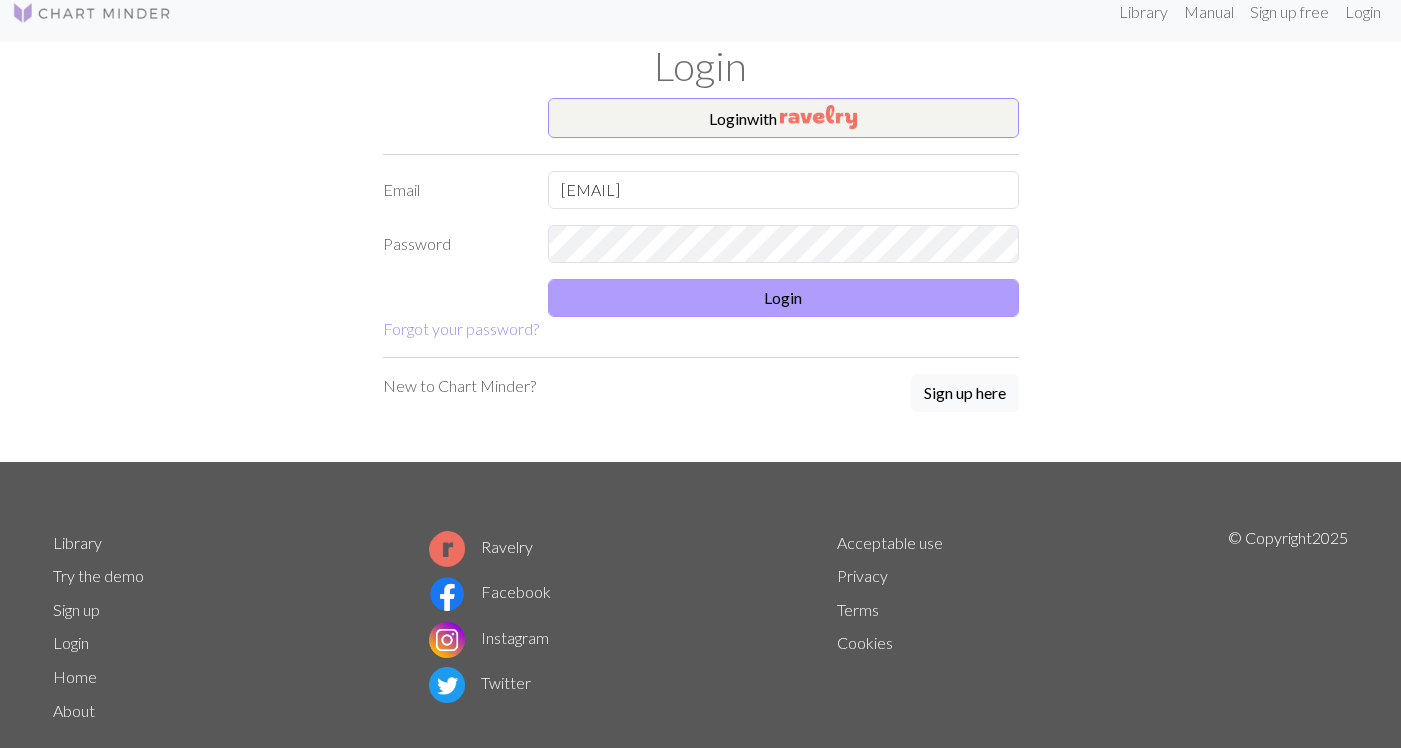 click on "Login" at bounding box center (783, 298) 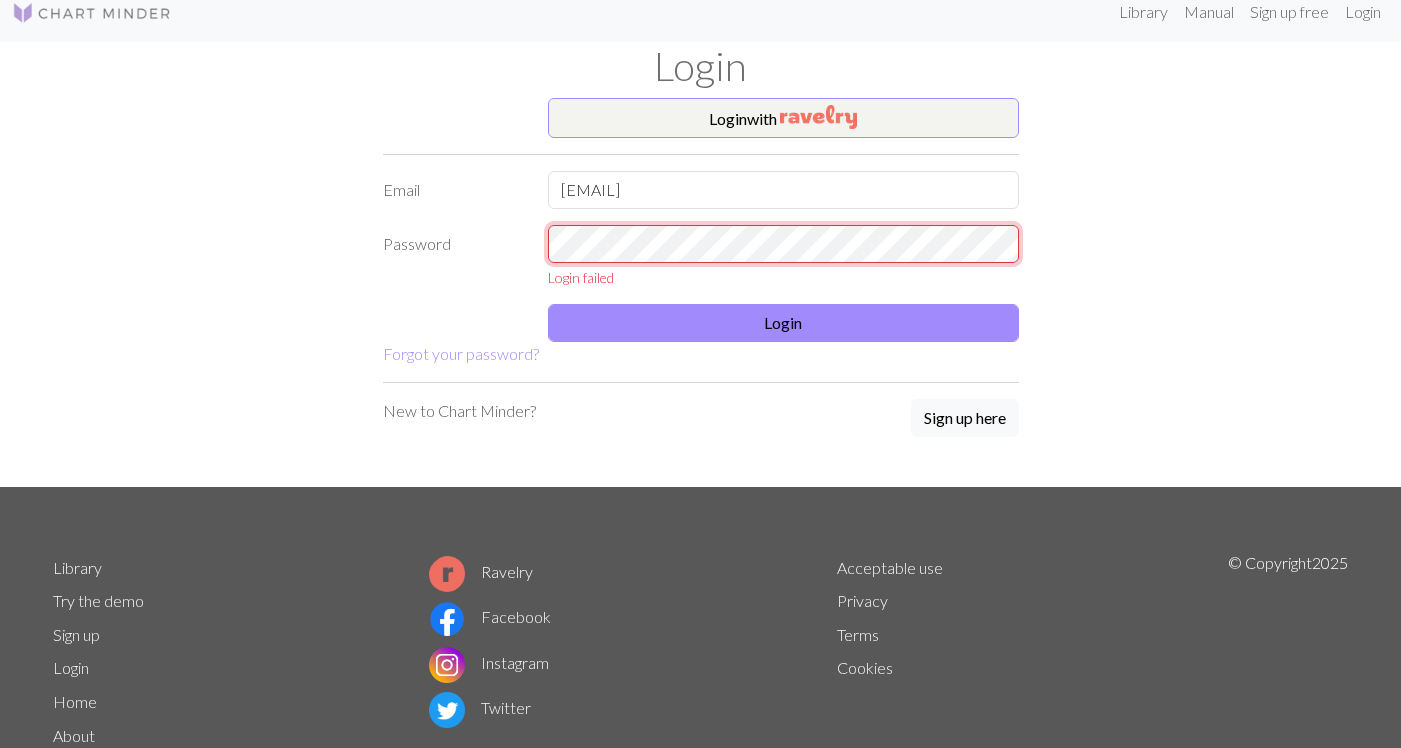 click on "Password Login failed" at bounding box center (701, 256) 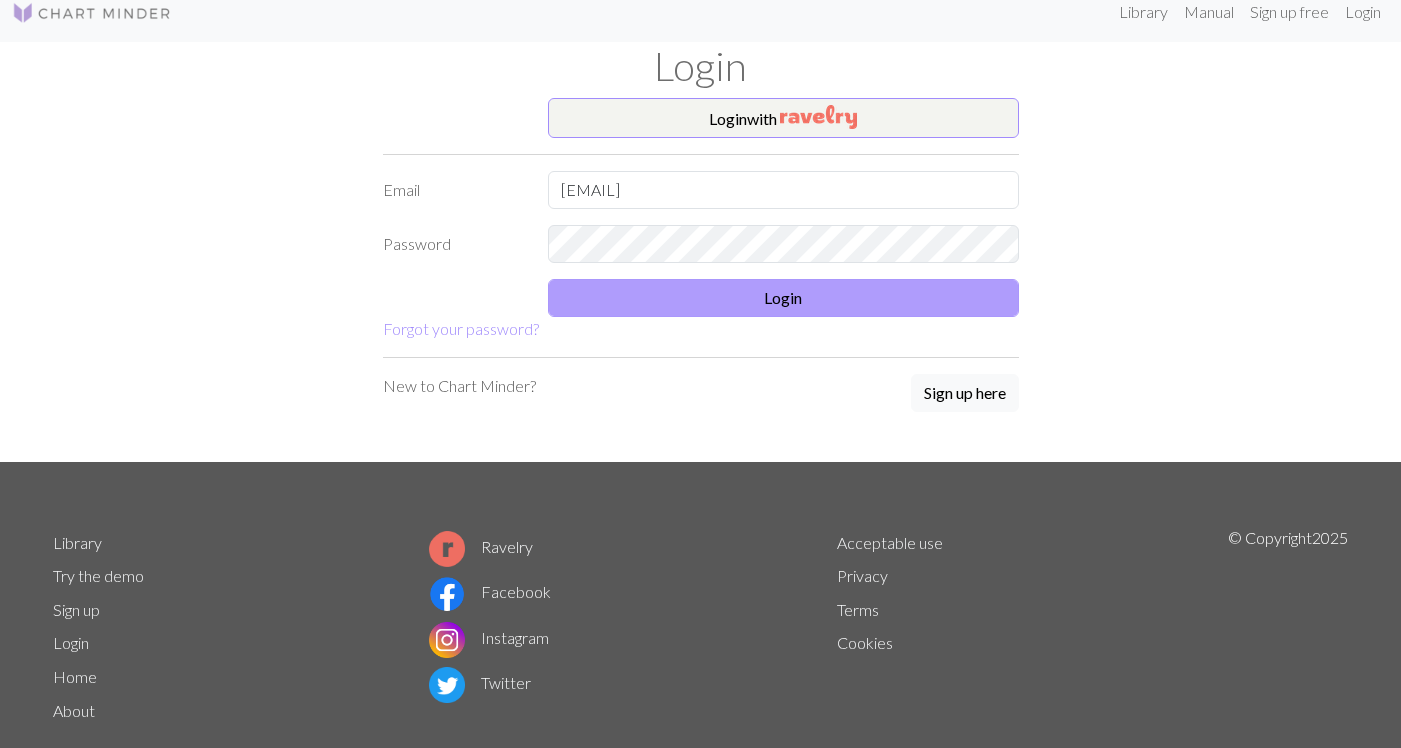 click on "Login" at bounding box center [783, 298] 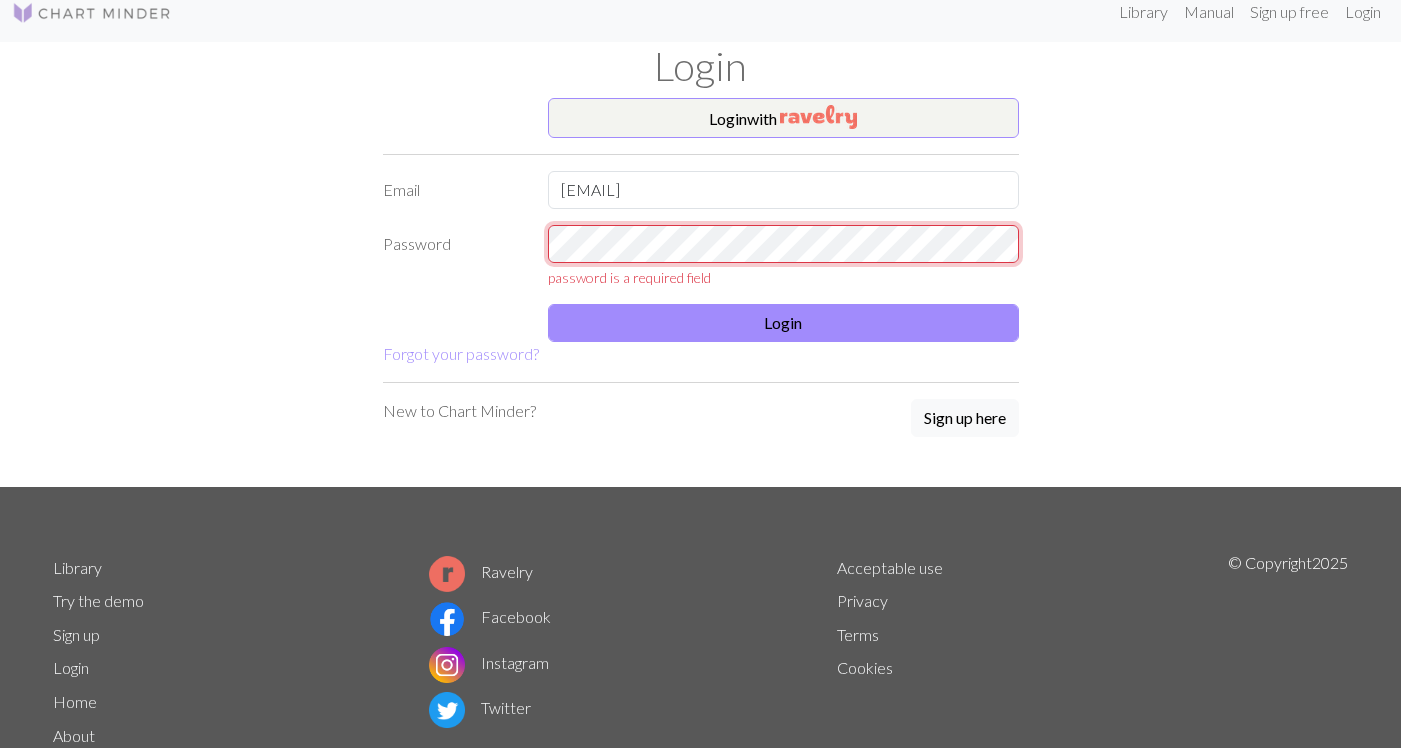 scroll, scrollTop: 14, scrollLeft: 0, axis: vertical 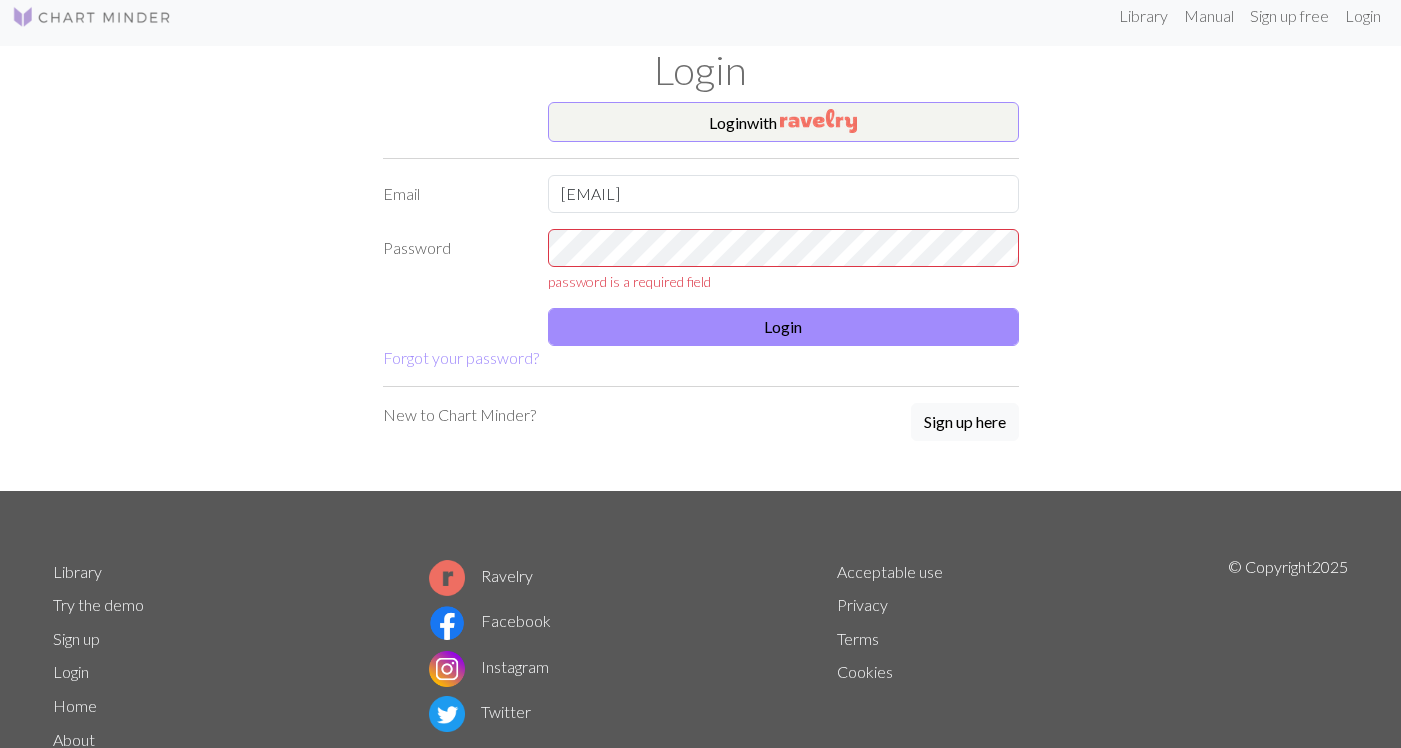 click on "Login  with   Email [EMAIL] Password password is a required field Login Forgot your password? New to Chart Minder? Sign up here" at bounding box center (701, 296) 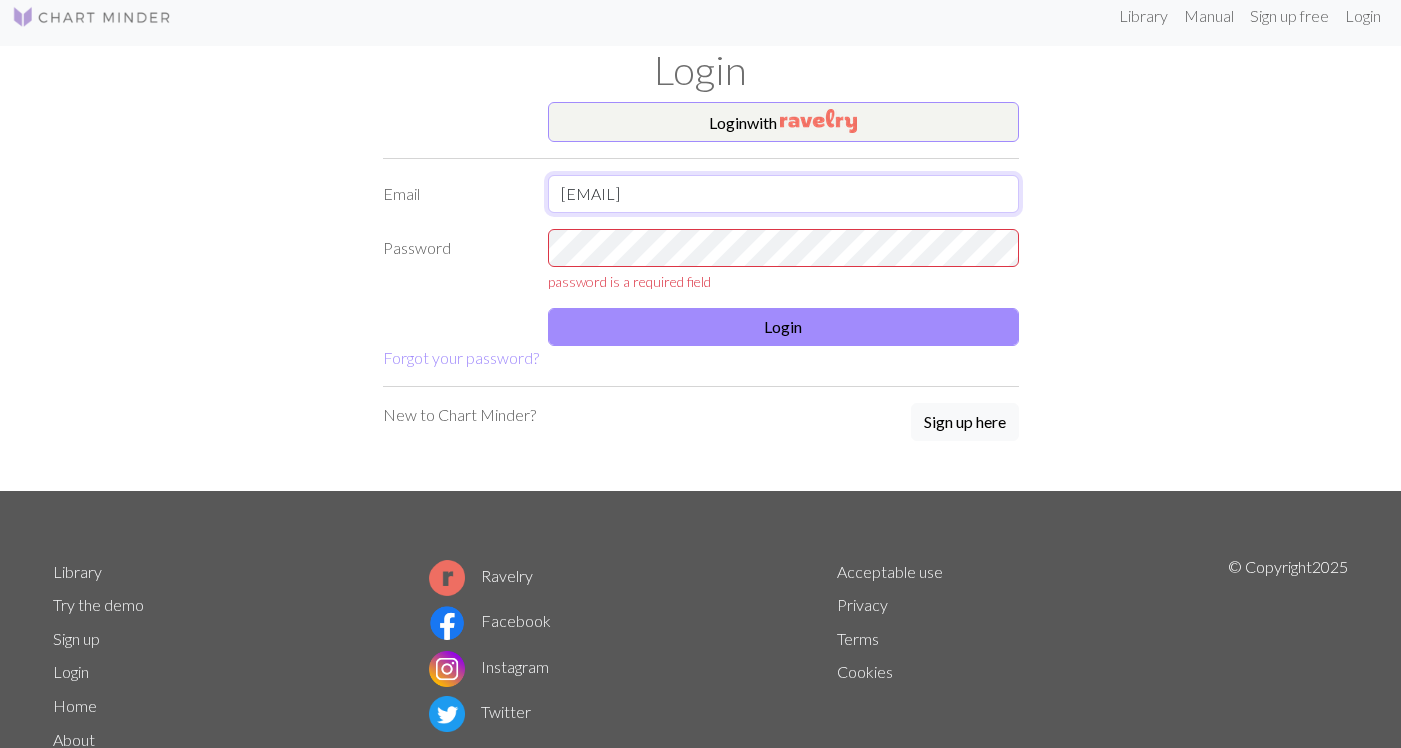 click on "[EMAIL]" at bounding box center [783, 194] 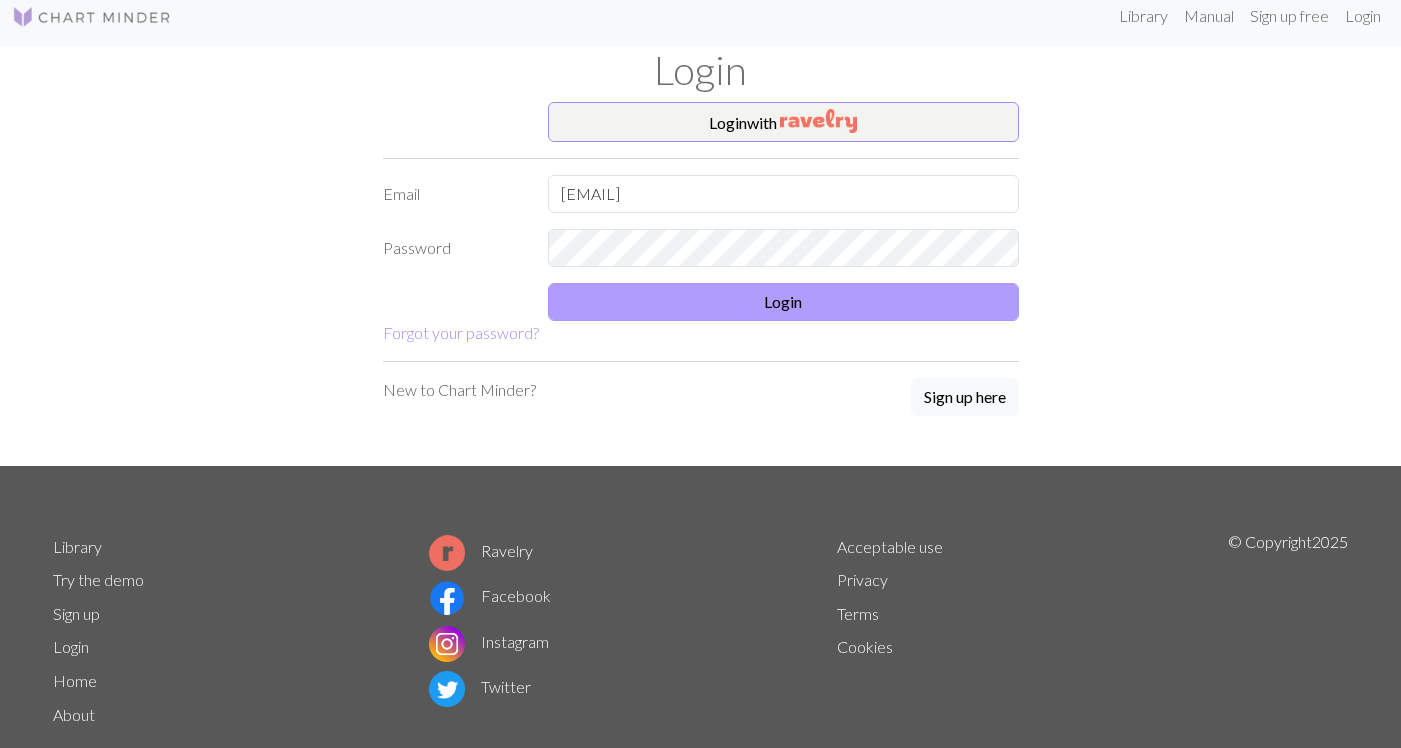 click on "Login" at bounding box center (783, 302) 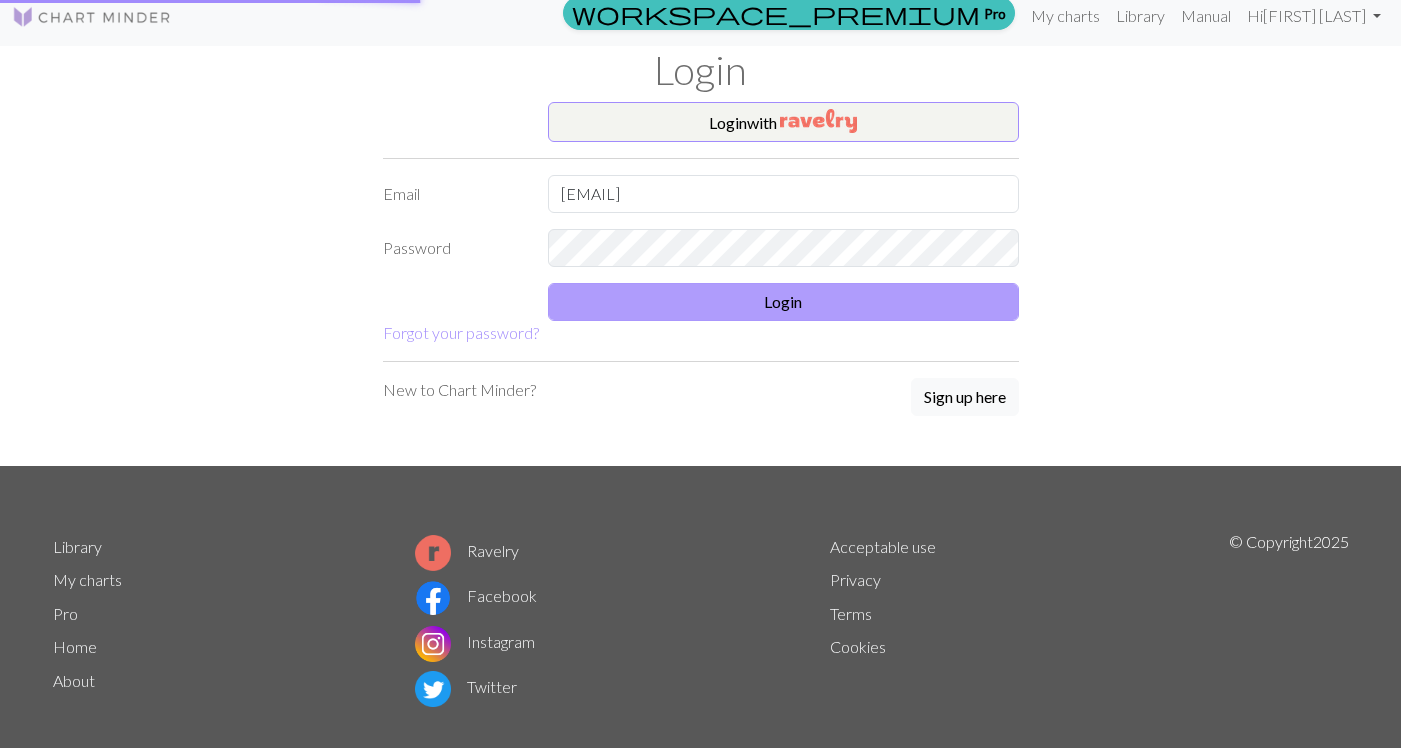 scroll, scrollTop: 0, scrollLeft: 0, axis: both 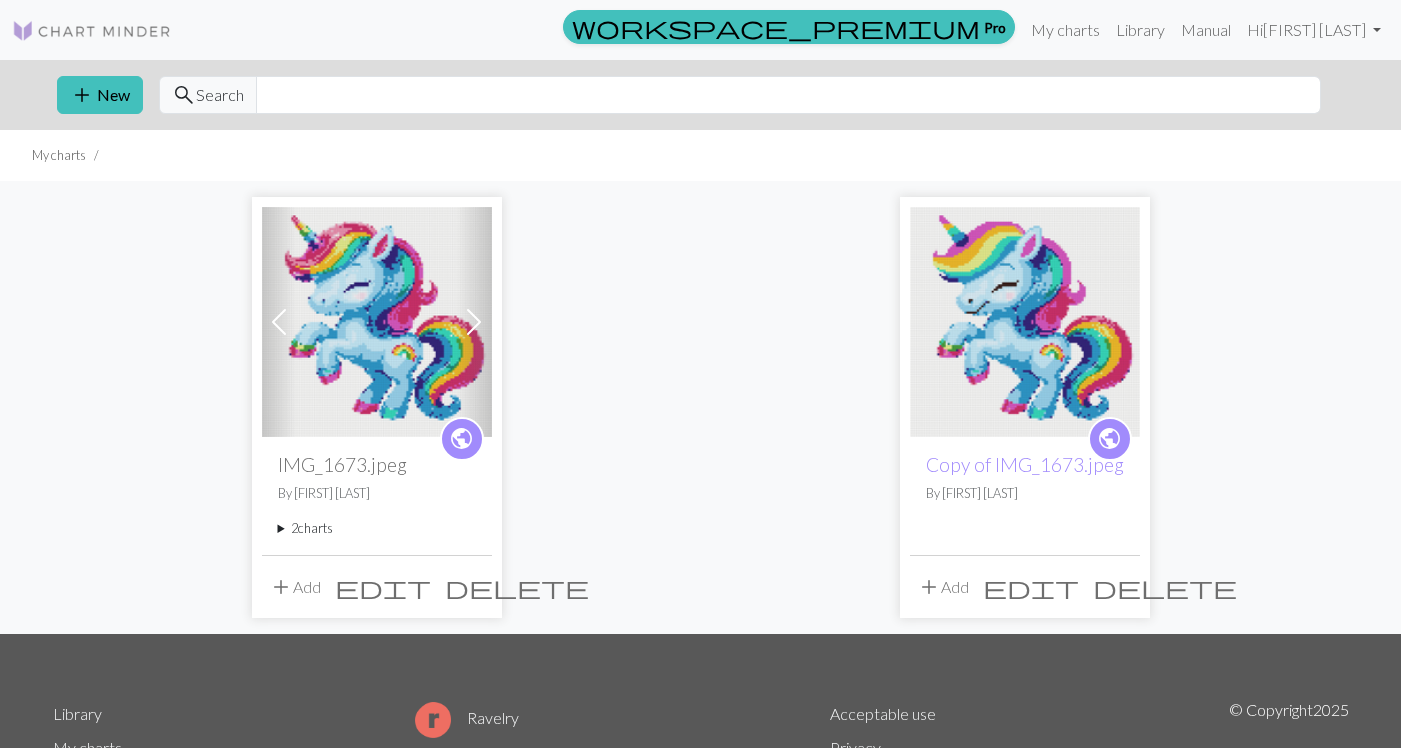 click on "2  charts" at bounding box center (377, 528) 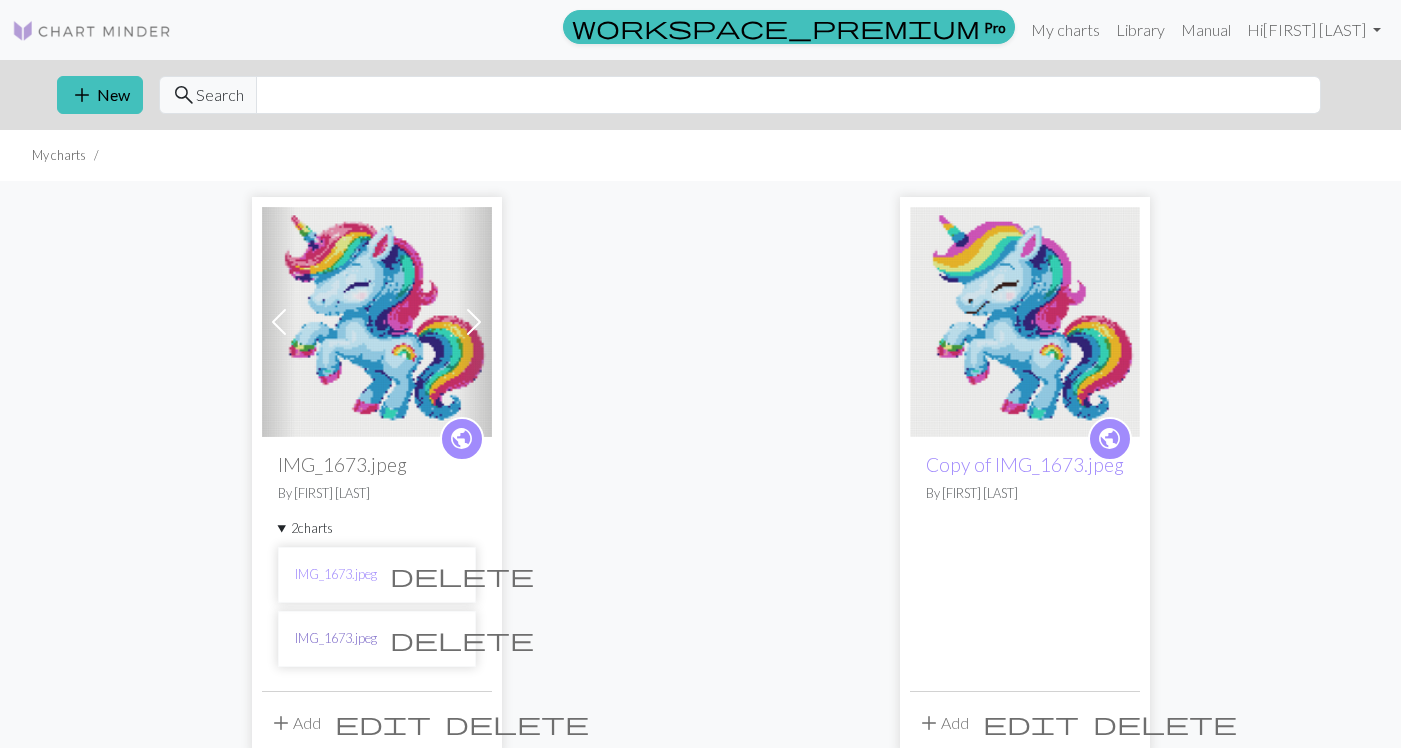 click on "IMG_1673.jpeg" at bounding box center [336, 638] 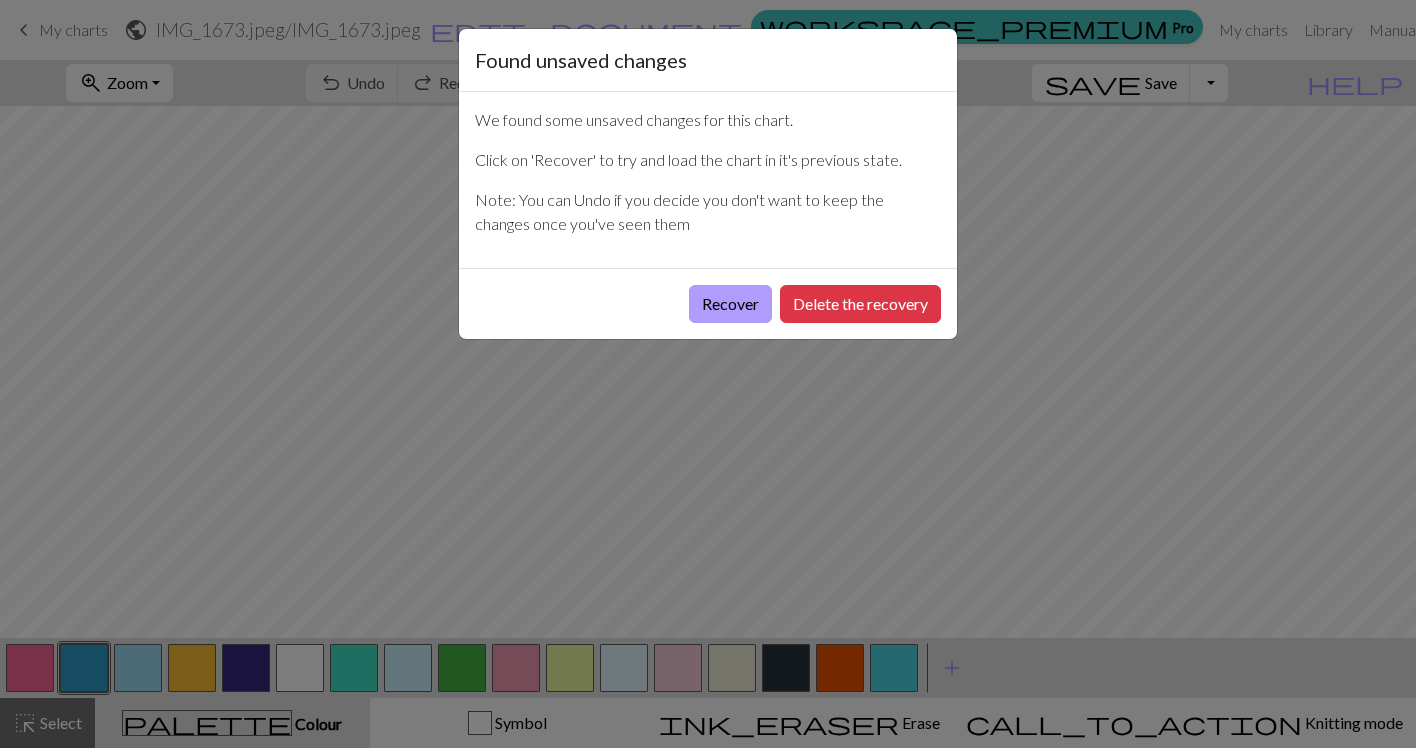 click on "Recover" at bounding box center [730, 304] 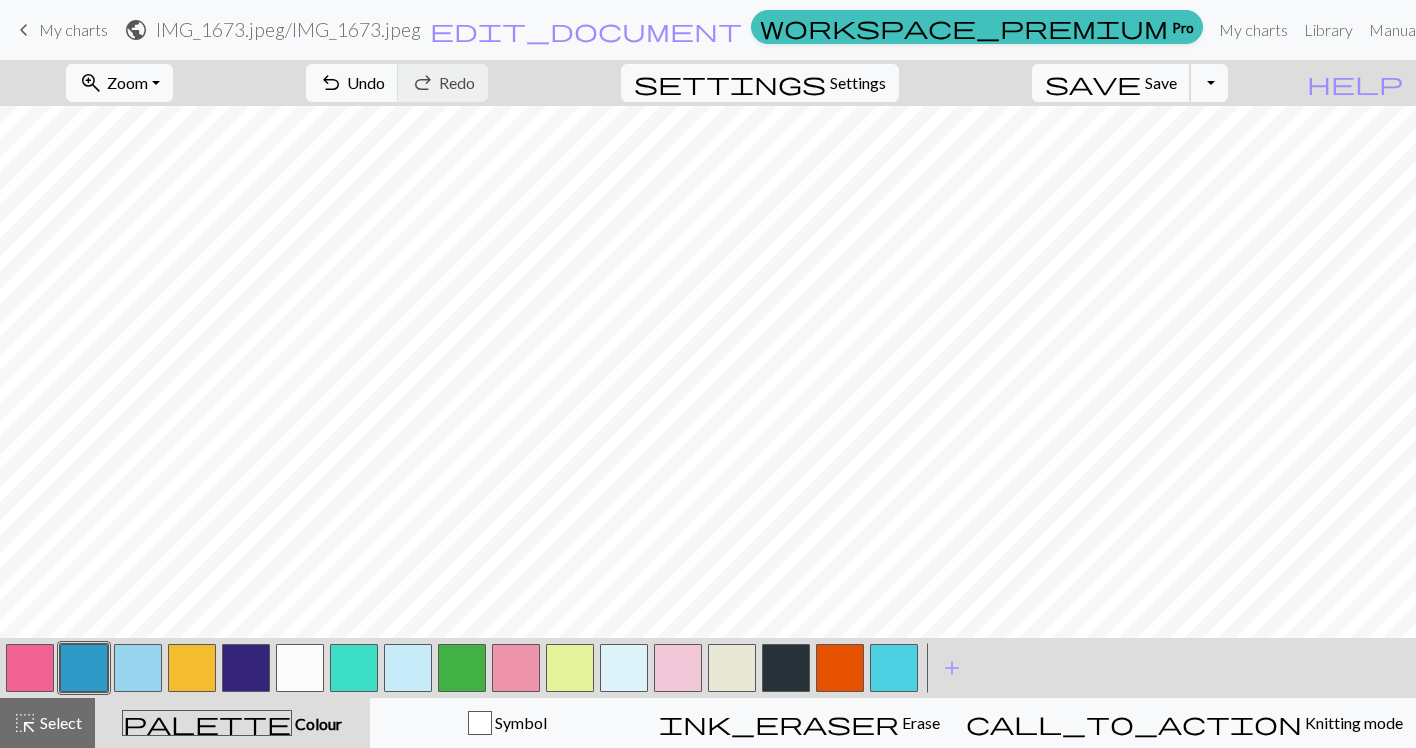 click on "Save" at bounding box center [1161, 82] 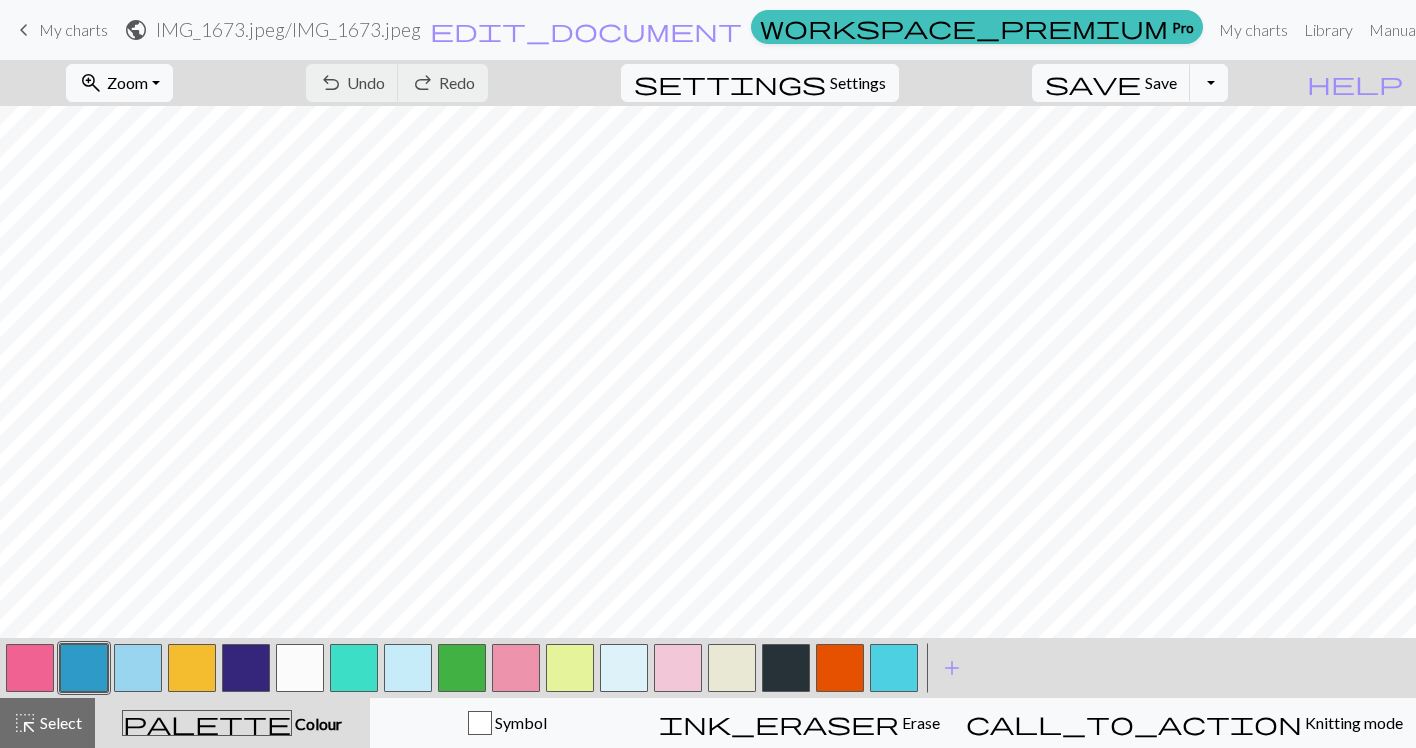 click on "Hi  [FIRST] [LAST]" at bounding box center [1502, 30] 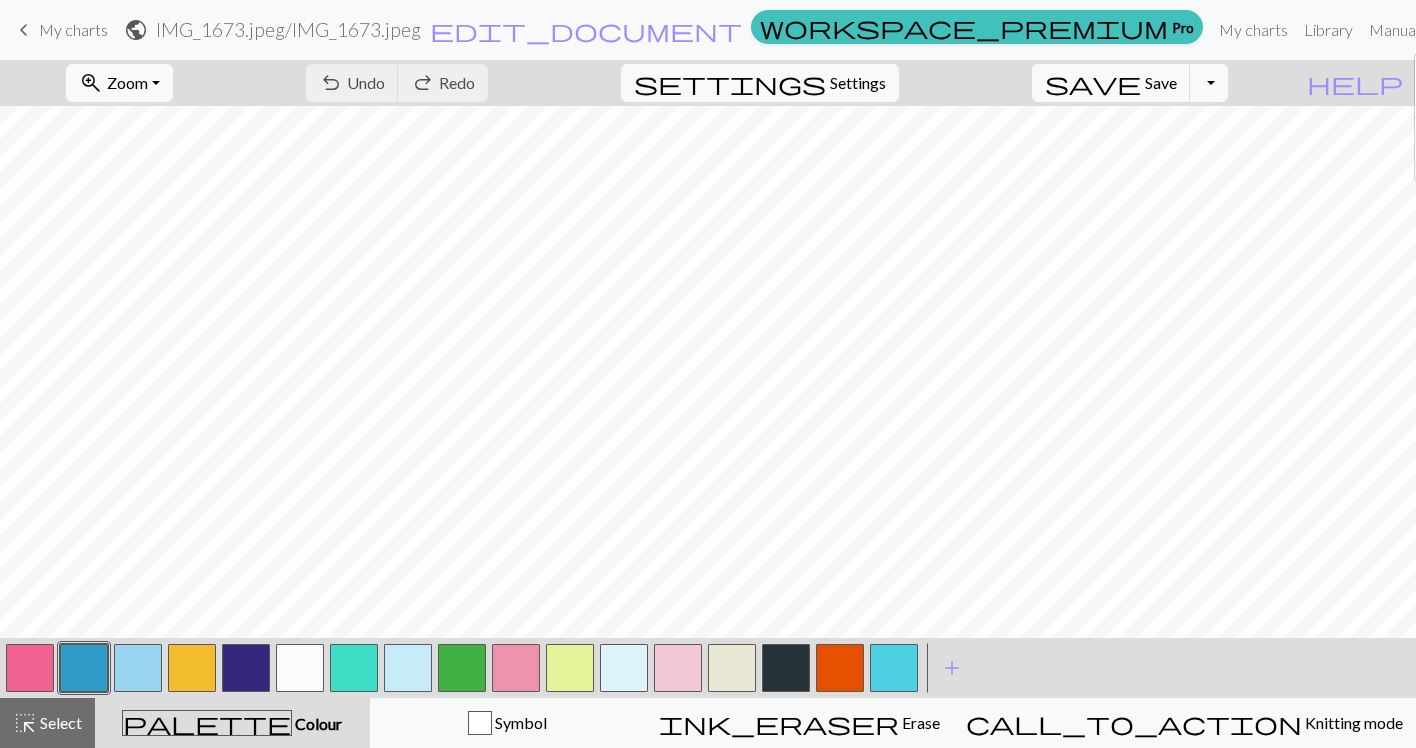 click on "Logout" at bounding box center (1463, 150) 